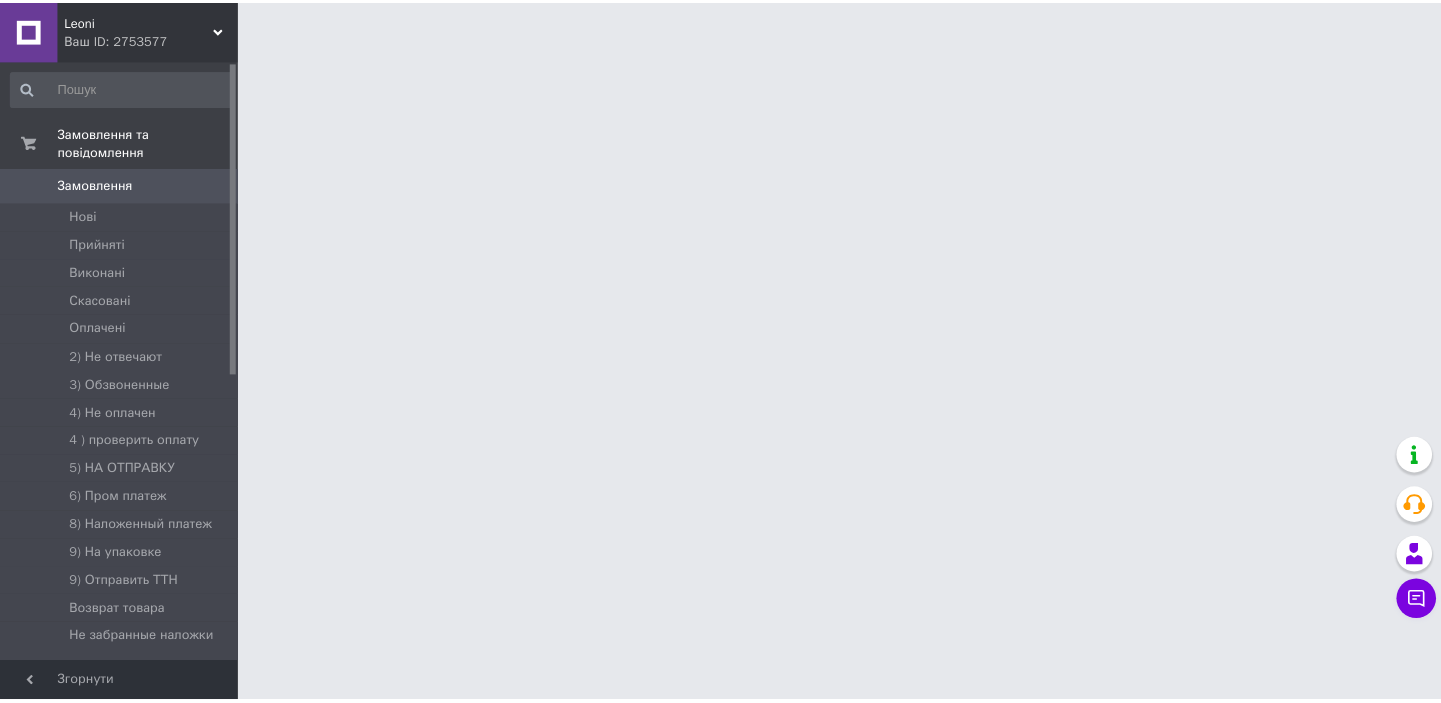 scroll, scrollTop: 0, scrollLeft: 0, axis: both 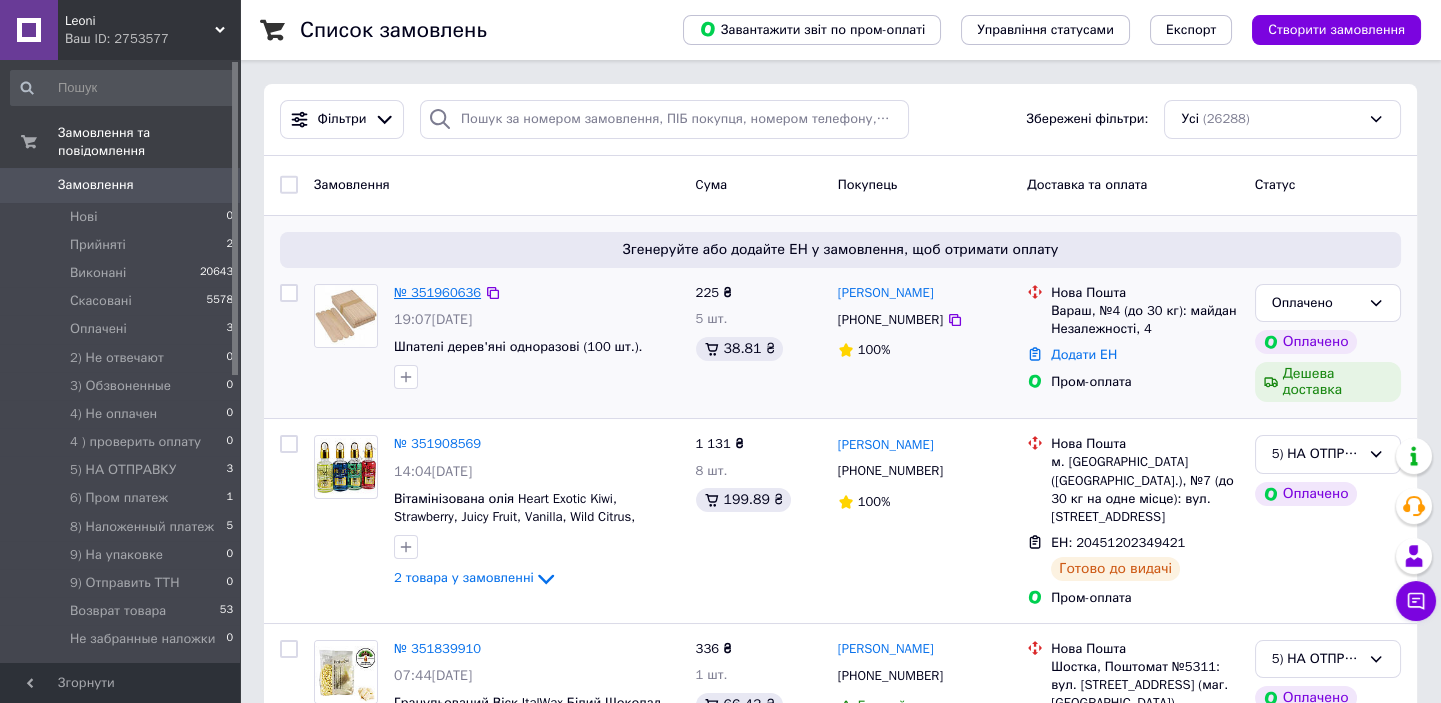 click on "№ 351960636" at bounding box center (437, 292) 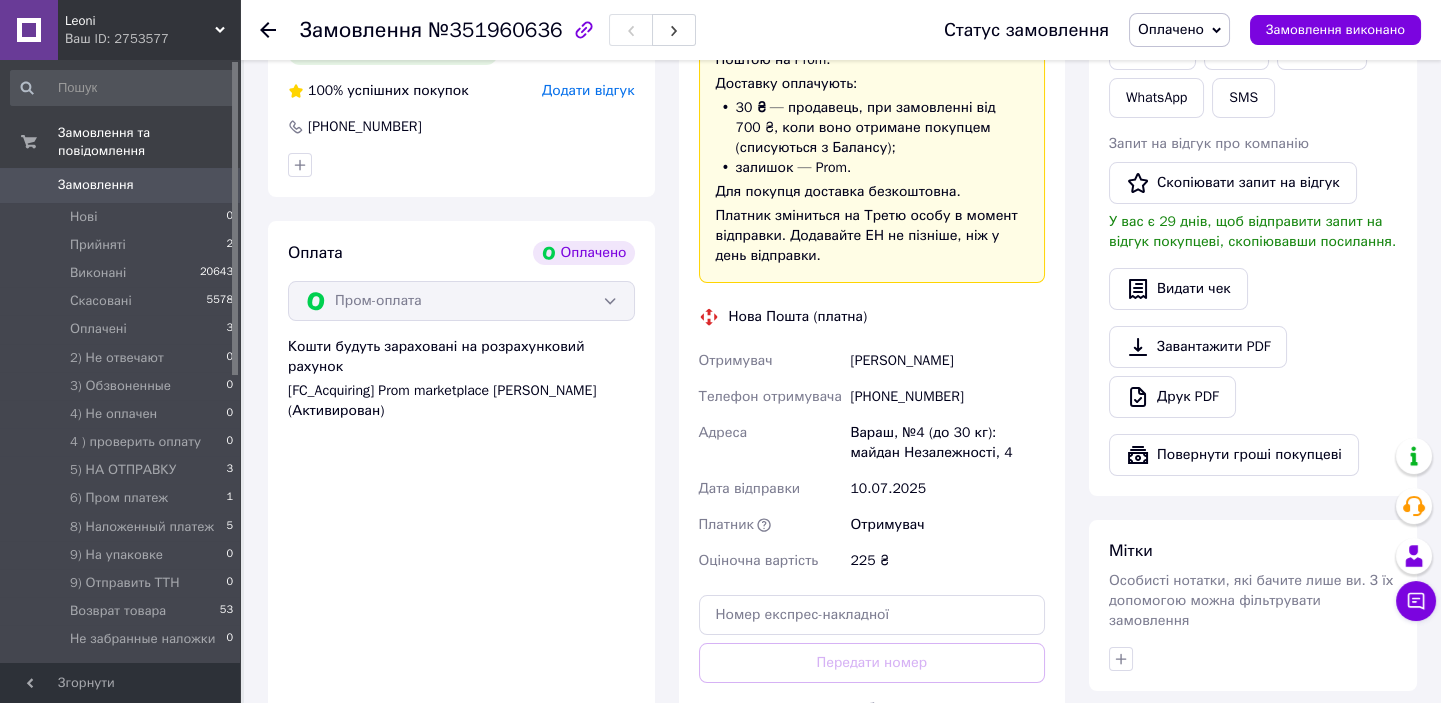 scroll, scrollTop: 545, scrollLeft: 0, axis: vertical 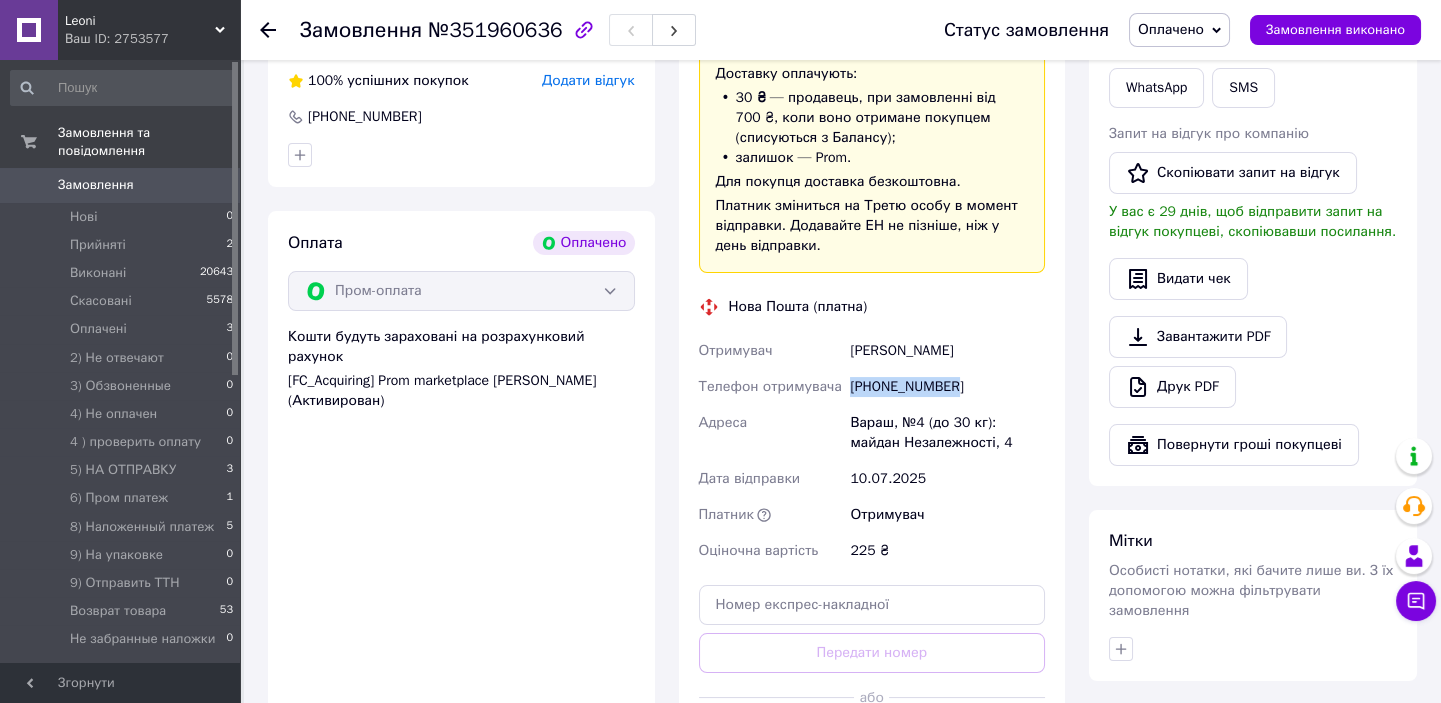 drag, startPoint x: 846, startPoint y: 394, endPoint x: 986, endPoint y: 392, distance: 140.01428 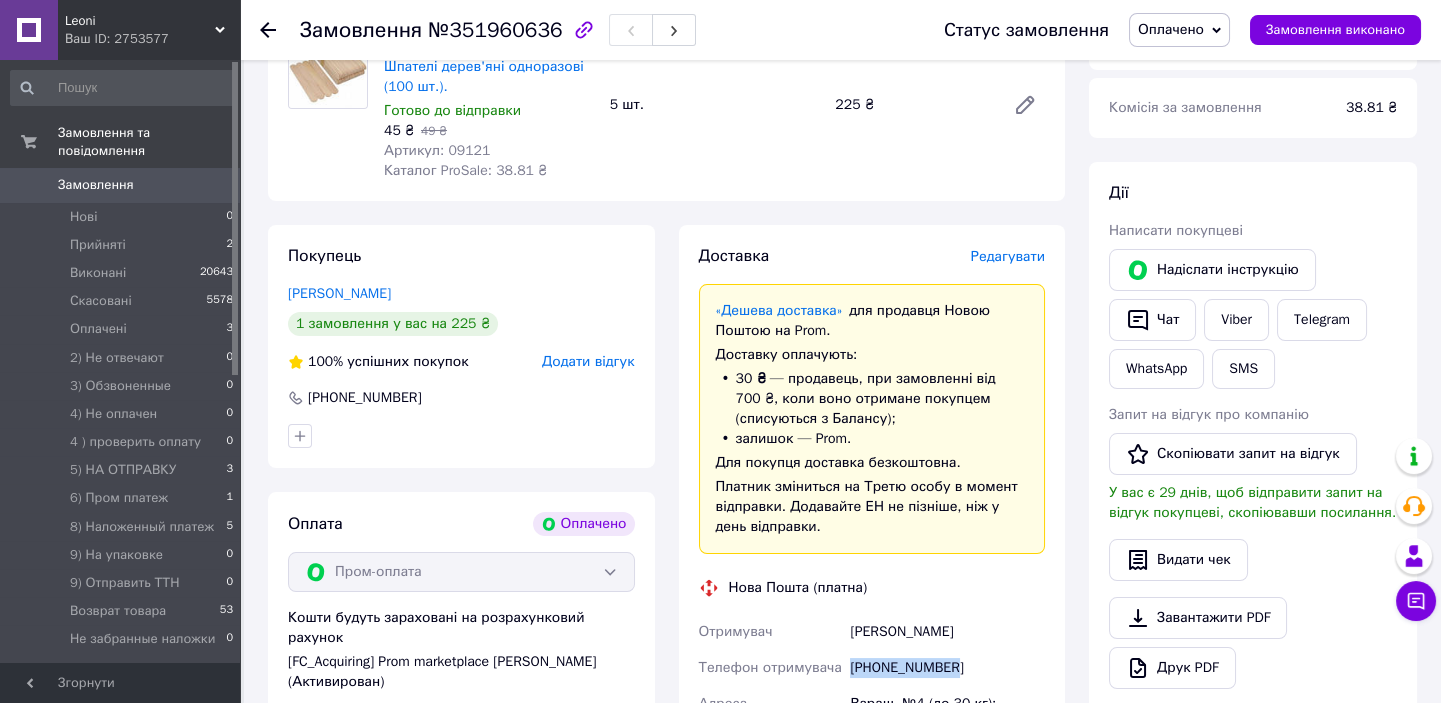 scroll, scrollTop: 363, scrollLeft: 0, axis: vertical 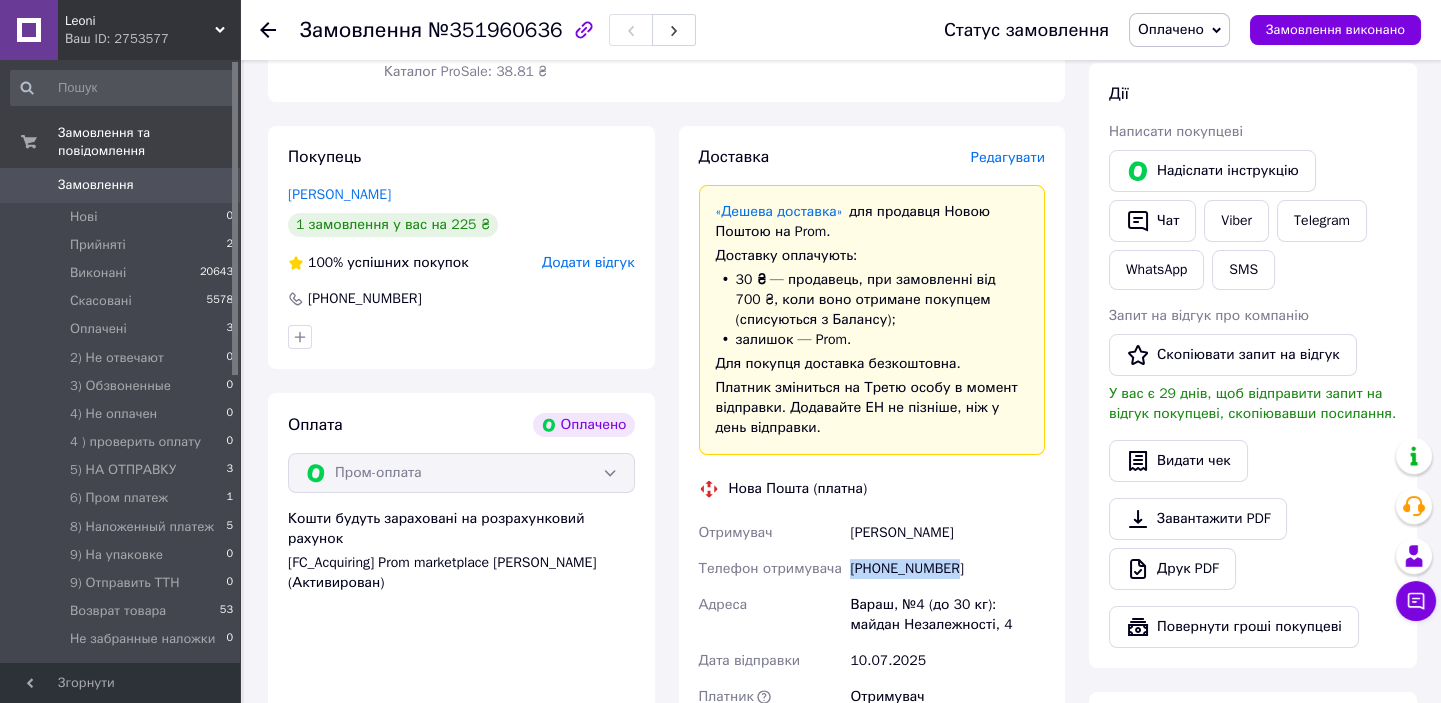 click on "Замовлення" at bounding box center [96, 185] 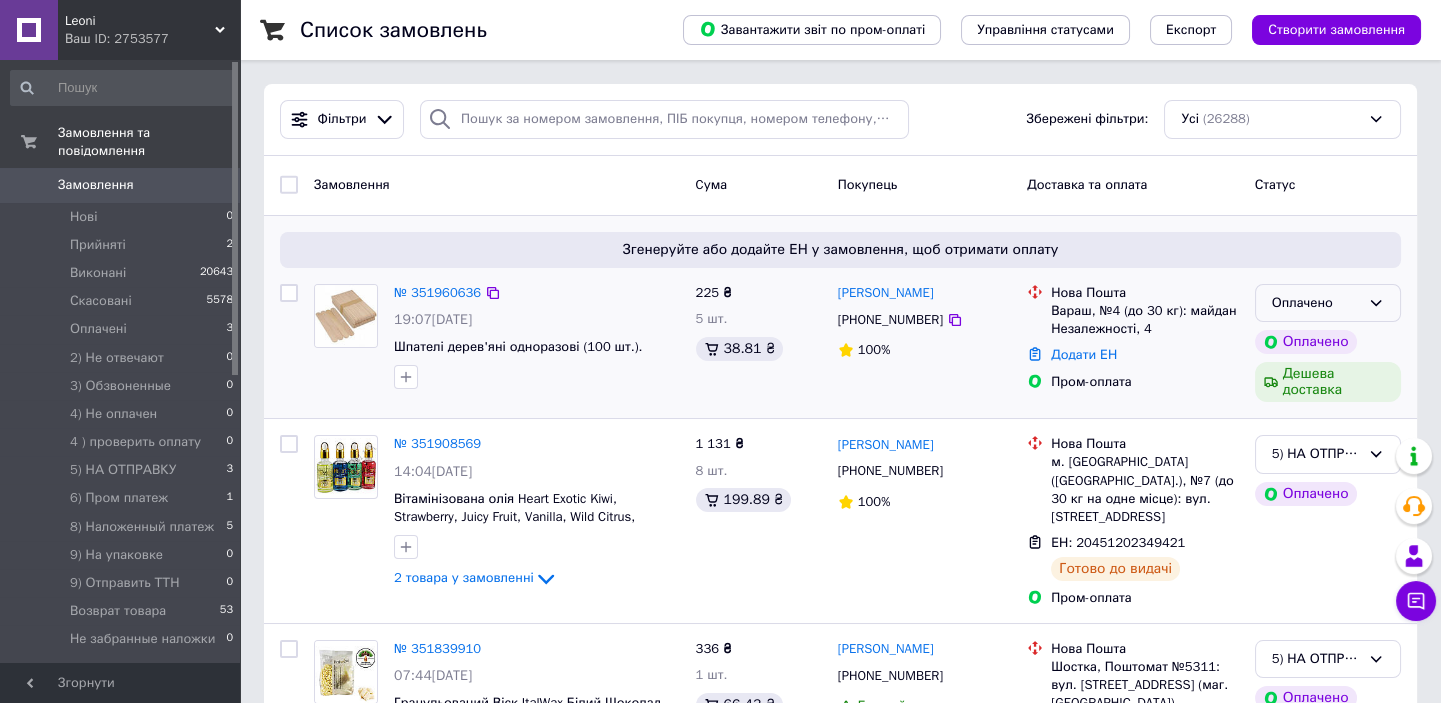 click 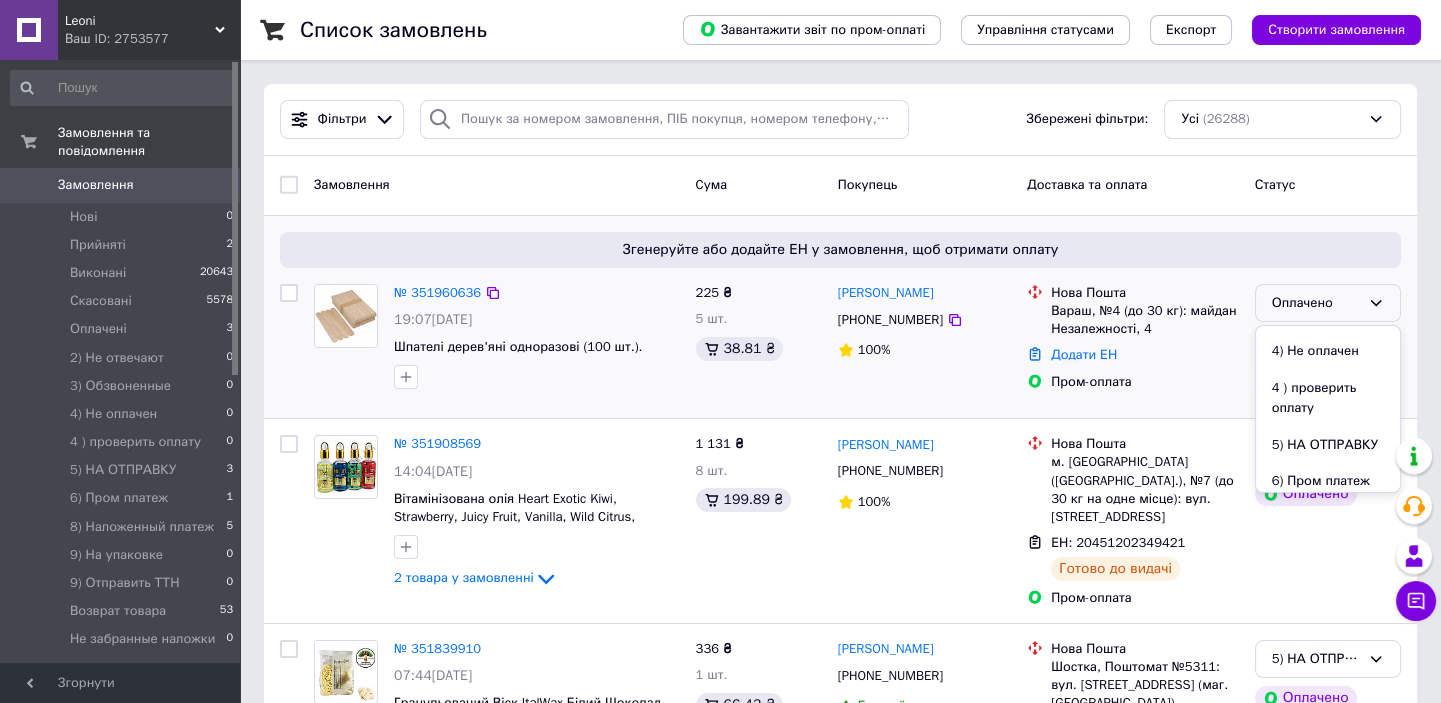 scroll, scrollTop: 181, scrollLeft: 0, axis: vertical 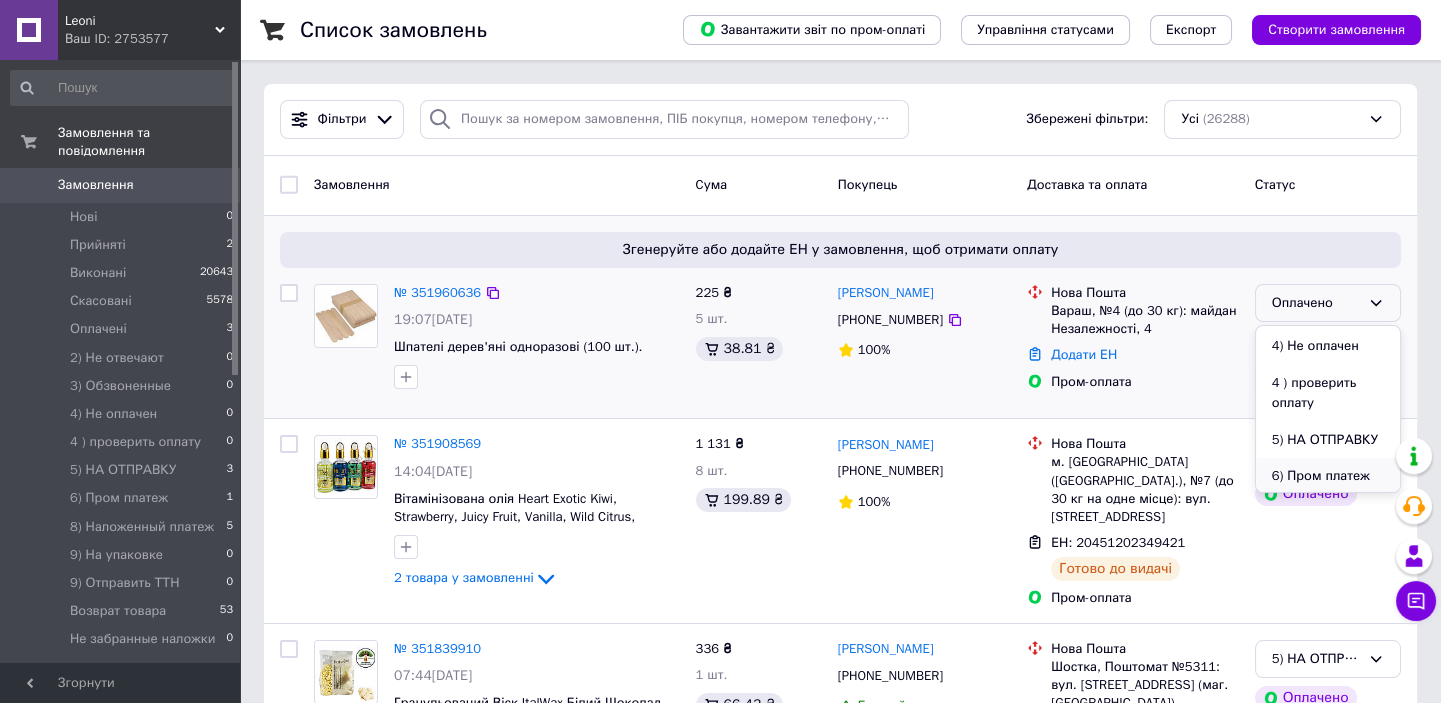 click on "6) Пром платеж" at bounding box center [1328, 476] 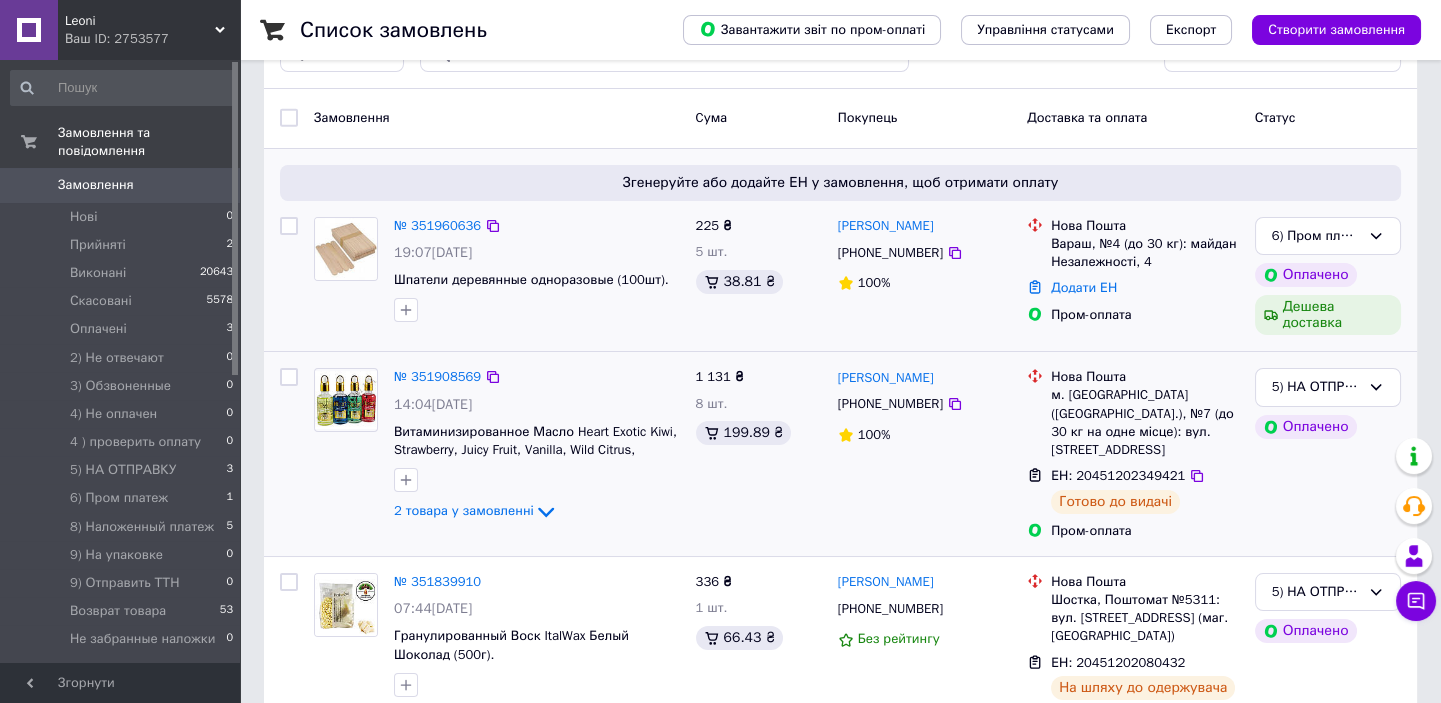 scroll, scrollTop: 181, scrollLeft: 0, axis: vertical 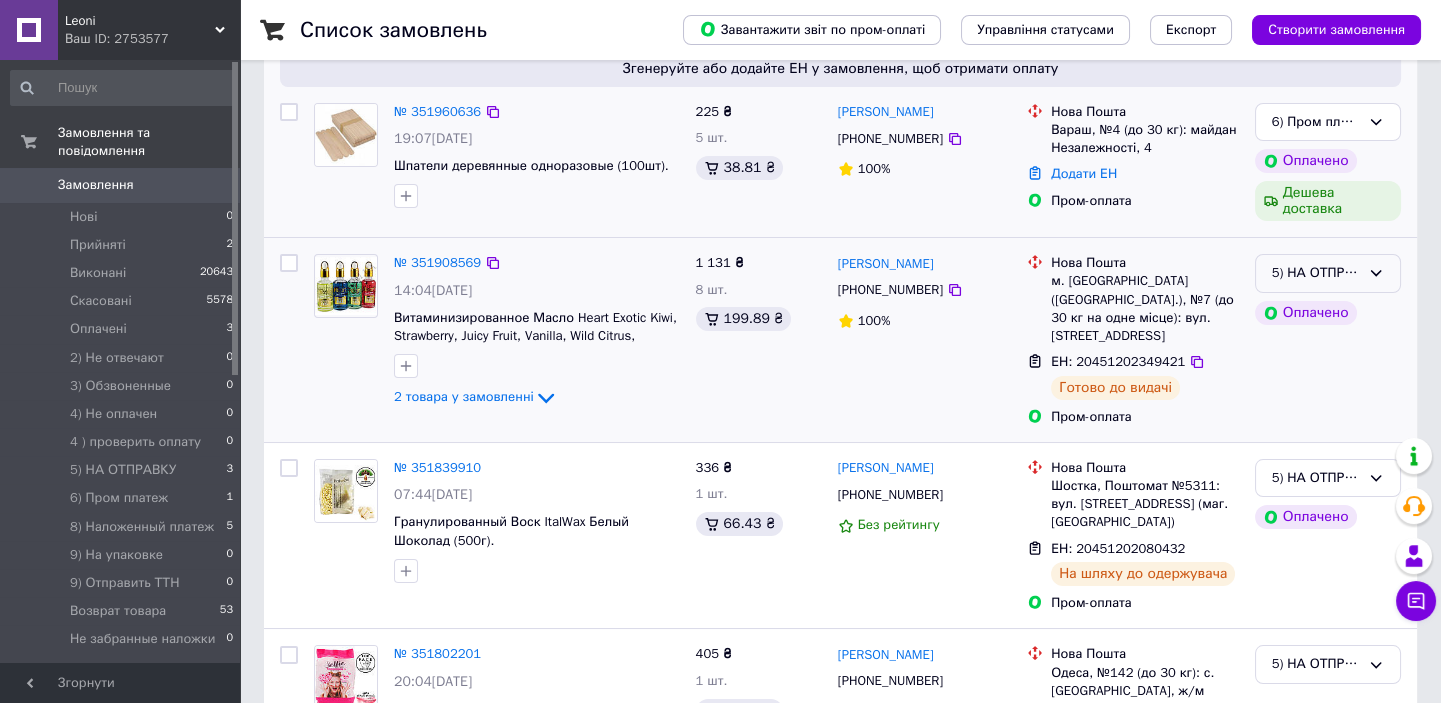 click 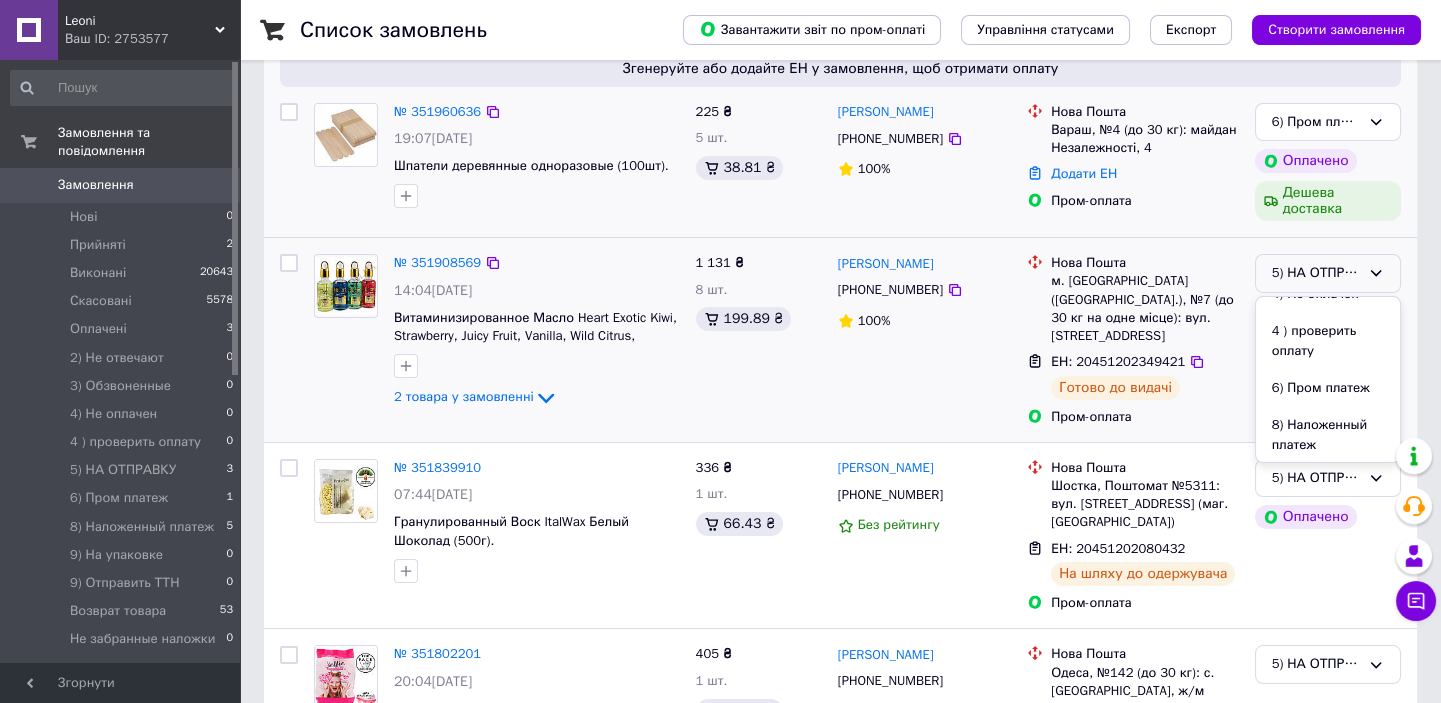 scroll, scrollTop: 272, scrollLeft: 0, axis: vertical 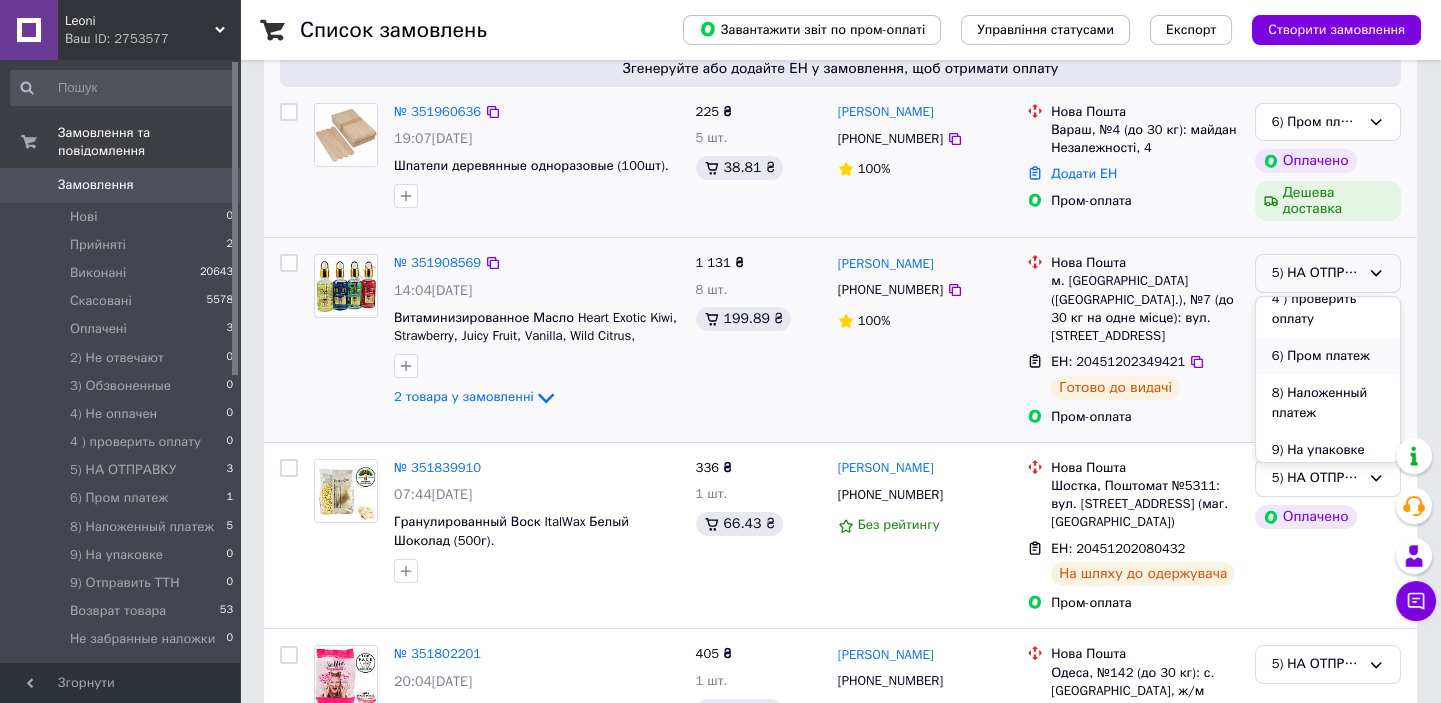 click on "6) Пром платеж" at bounding box center (1328, 356) 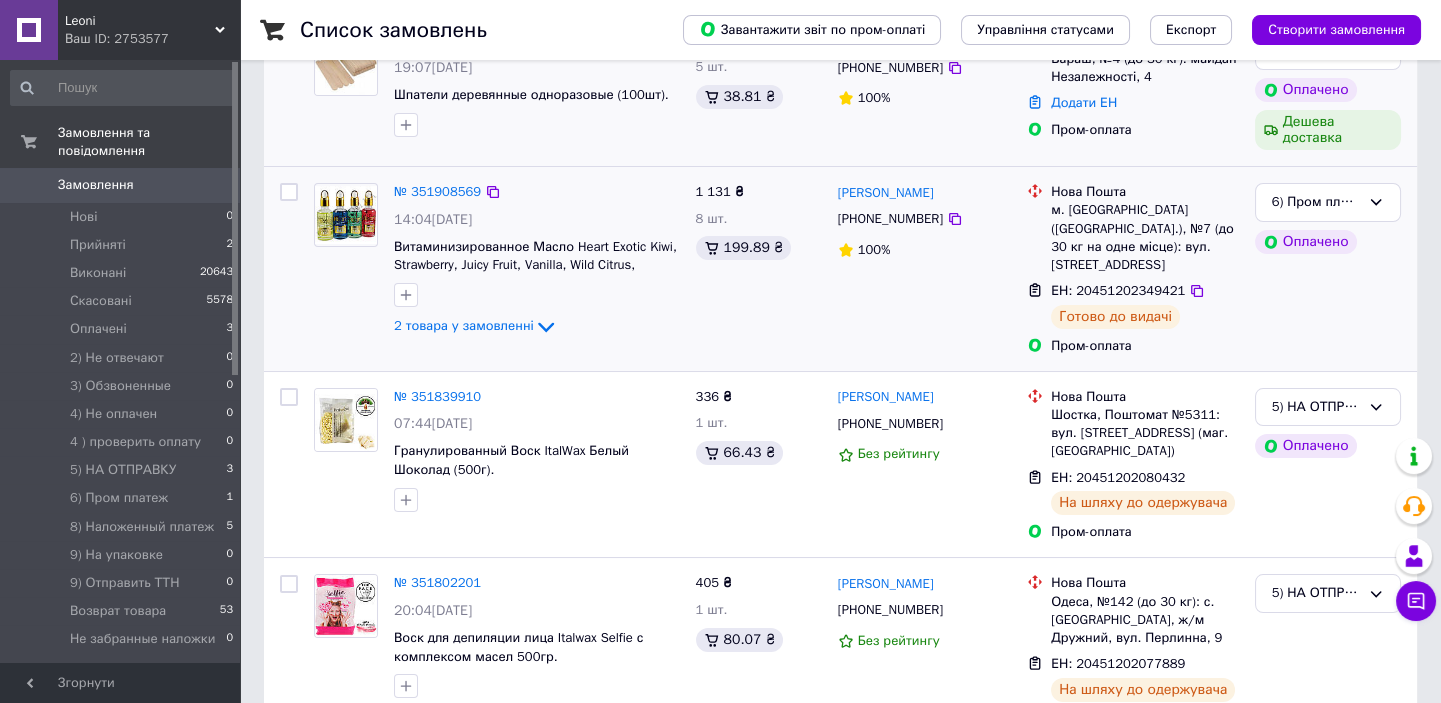 scroll, scrollTop: 272, scrollLeft: 0, axis: vertical 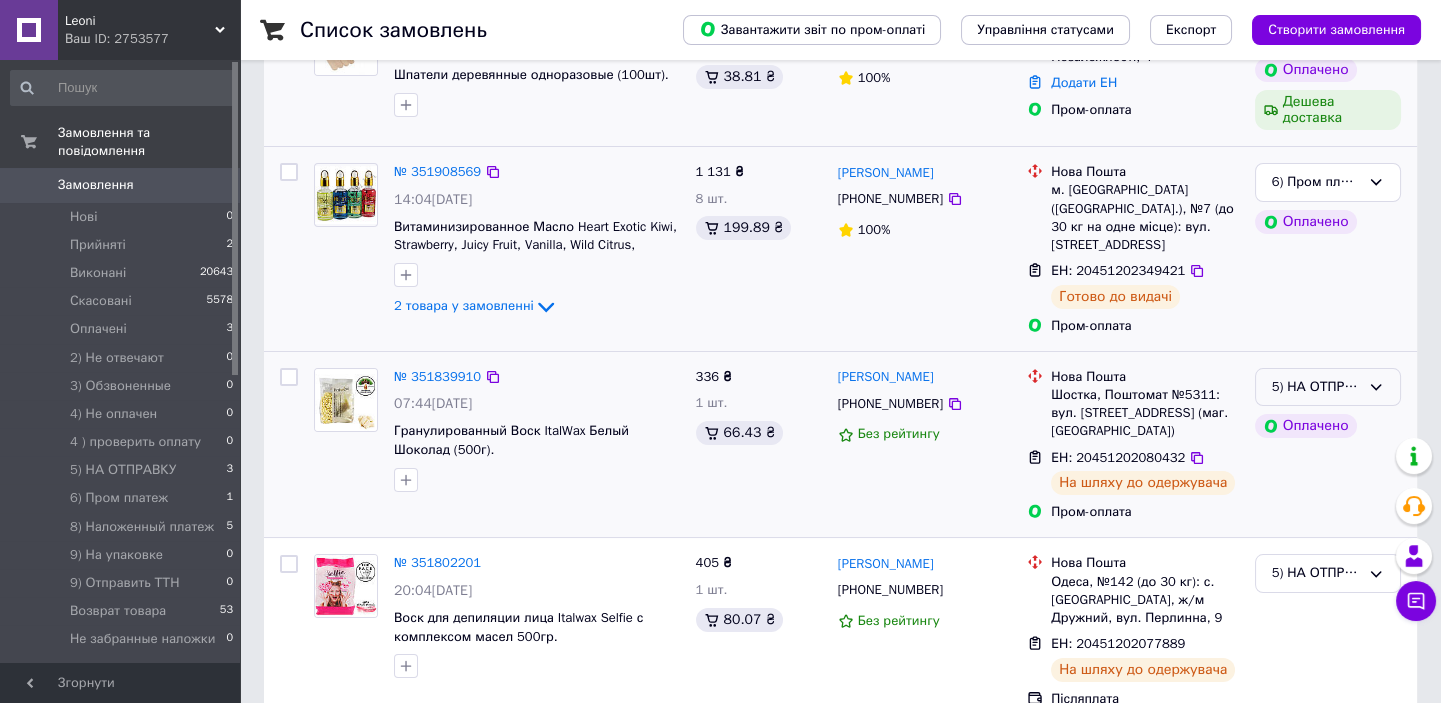 click on "5) НА ОТПРАВКУ" at bounding box center (1328, 387) 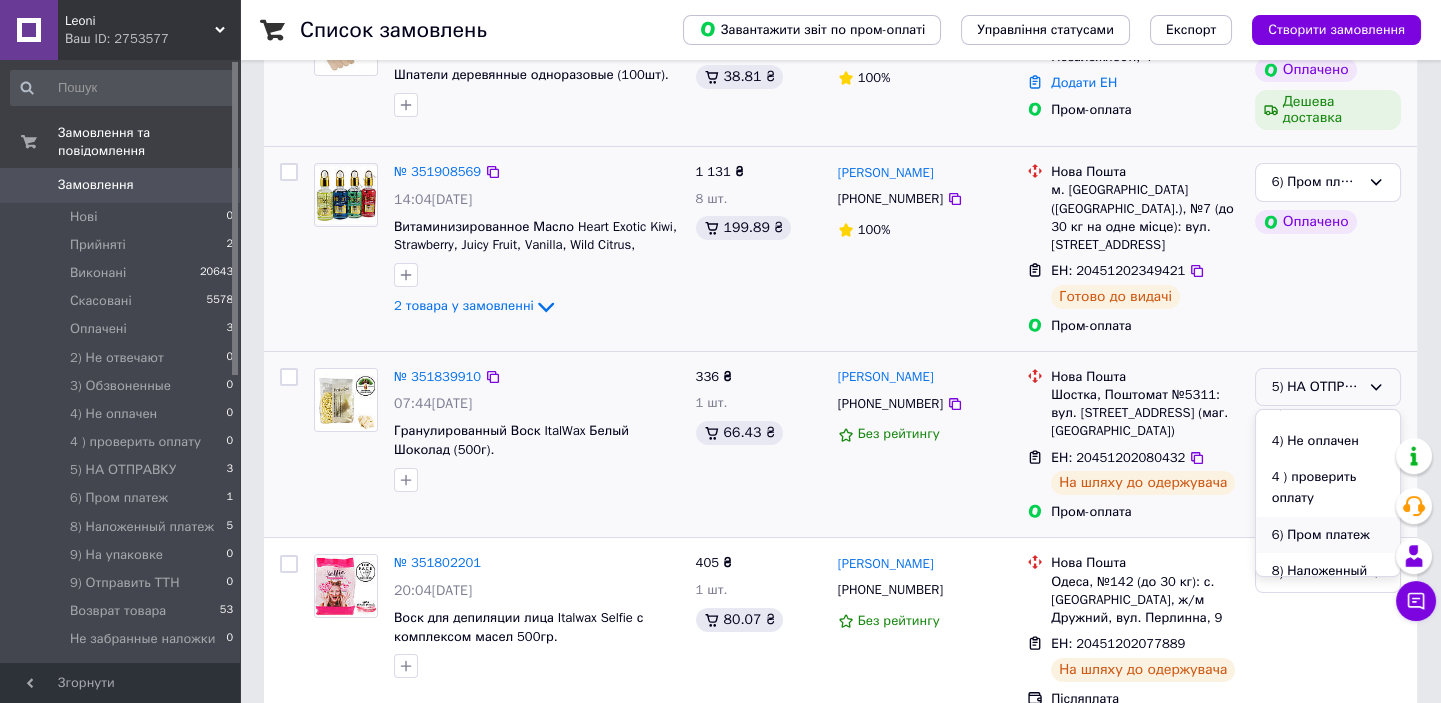 scroll, scrollTop: 272, scrollLeft: 0, axis: vertical 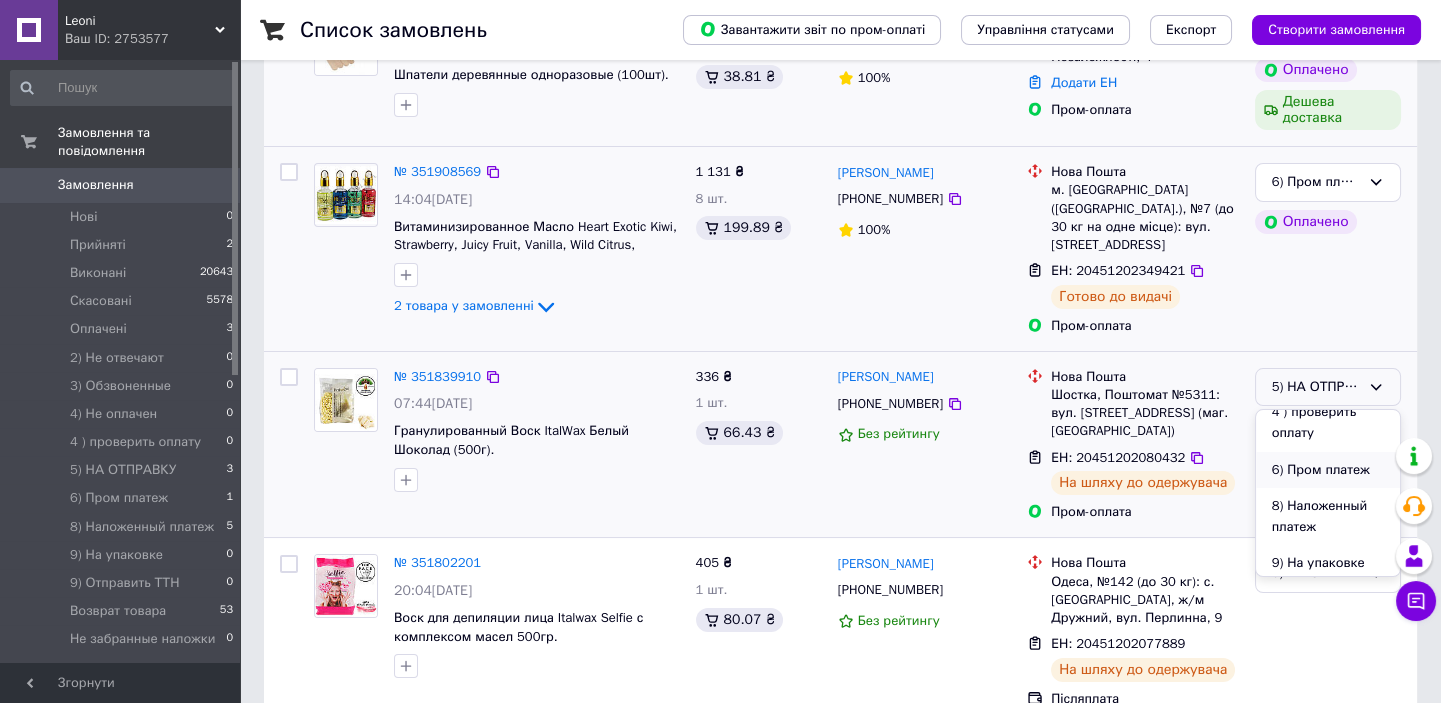 click on "6) Пром платеж" at bounding box center (1328, 470) 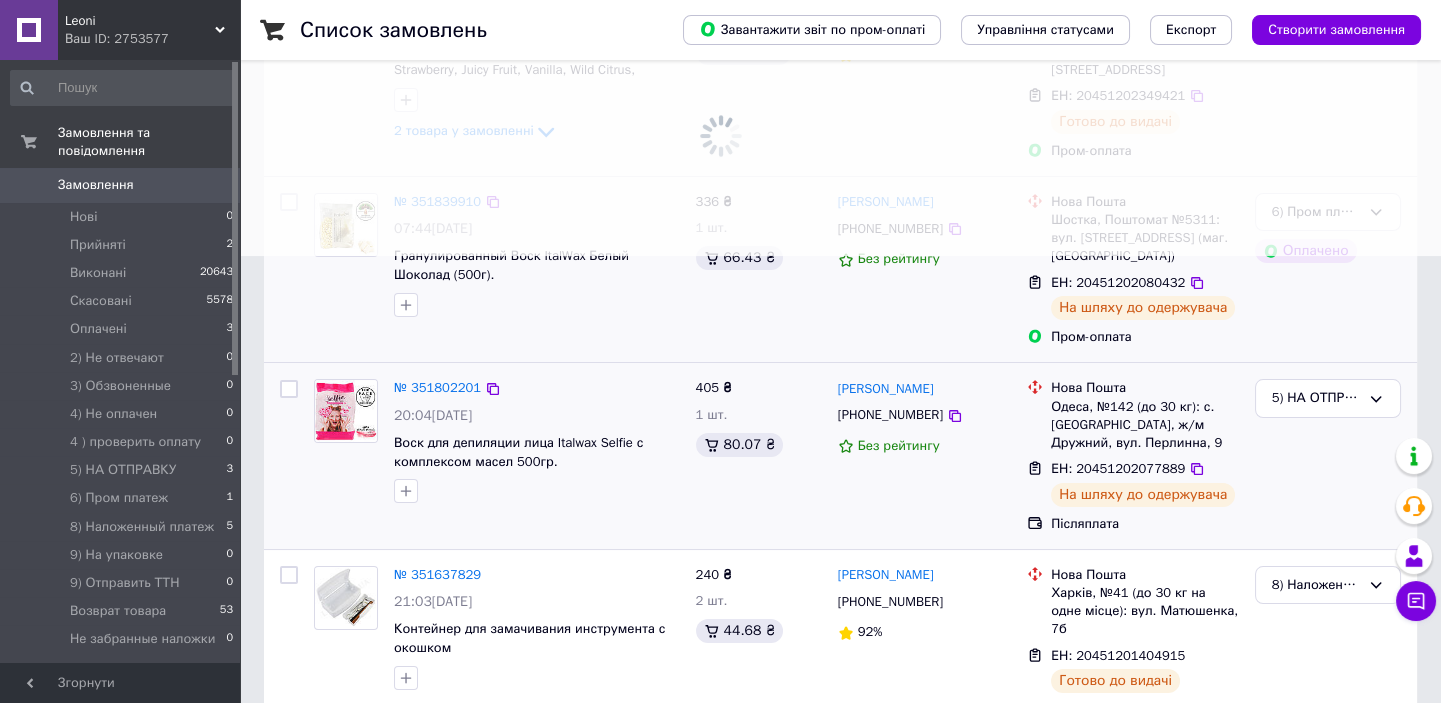 scroll, scrollTop: 454, scrollLeft: 0, axis: vertical 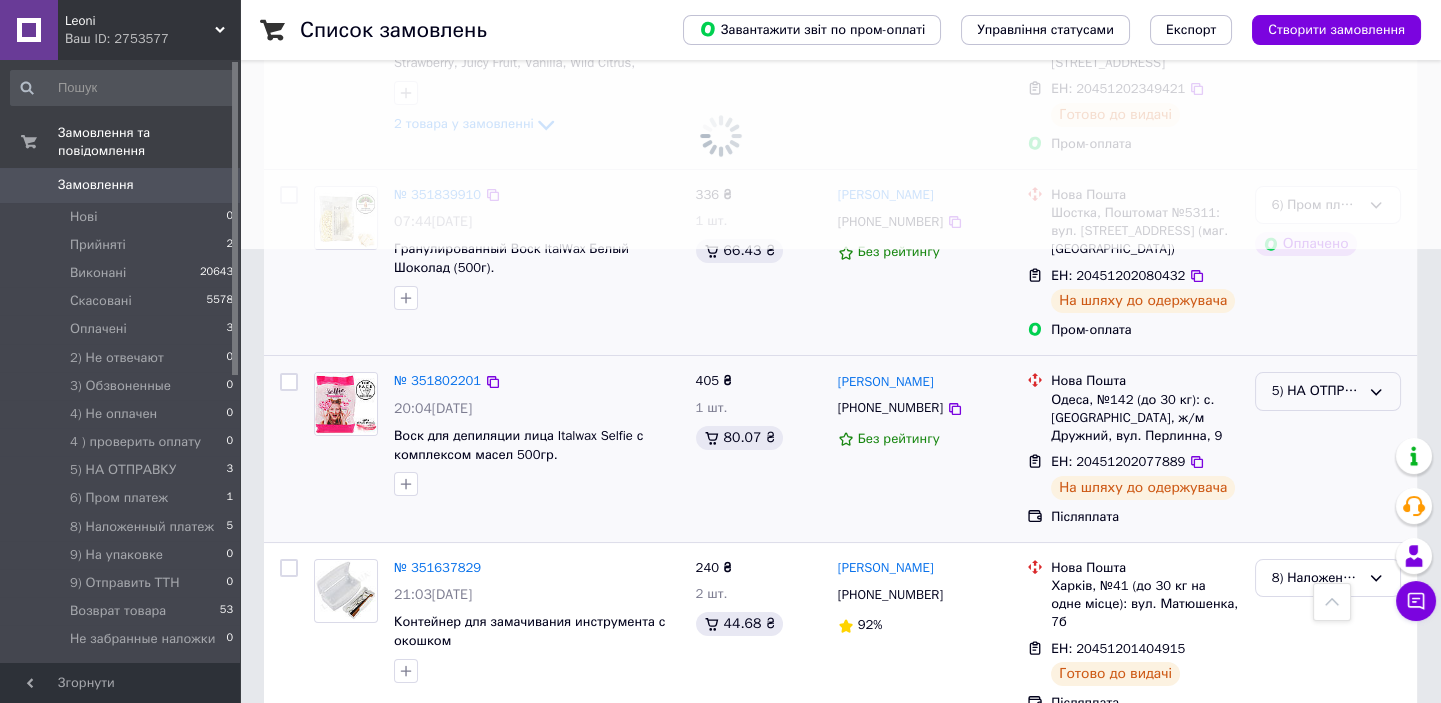 click 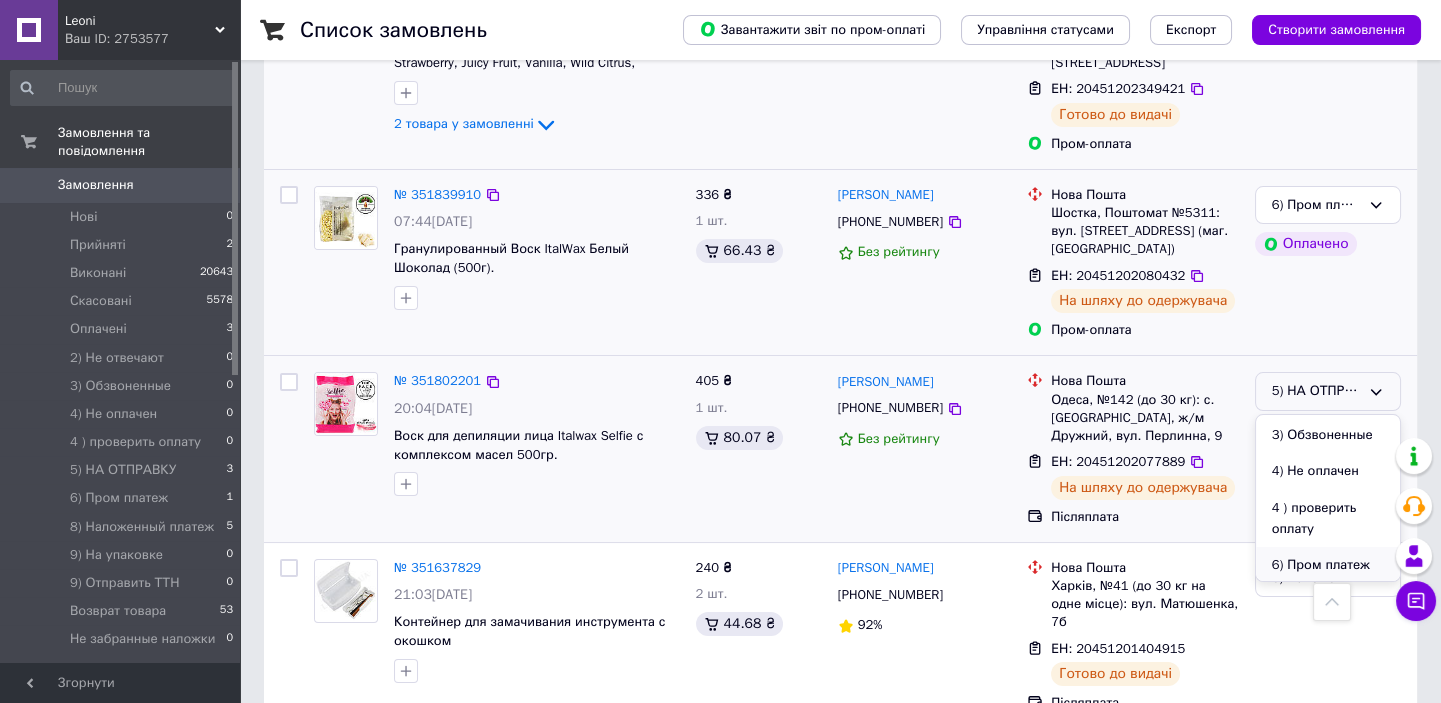 scroll, scrollTop: 272, scrollLeft: 0, axis: vertical 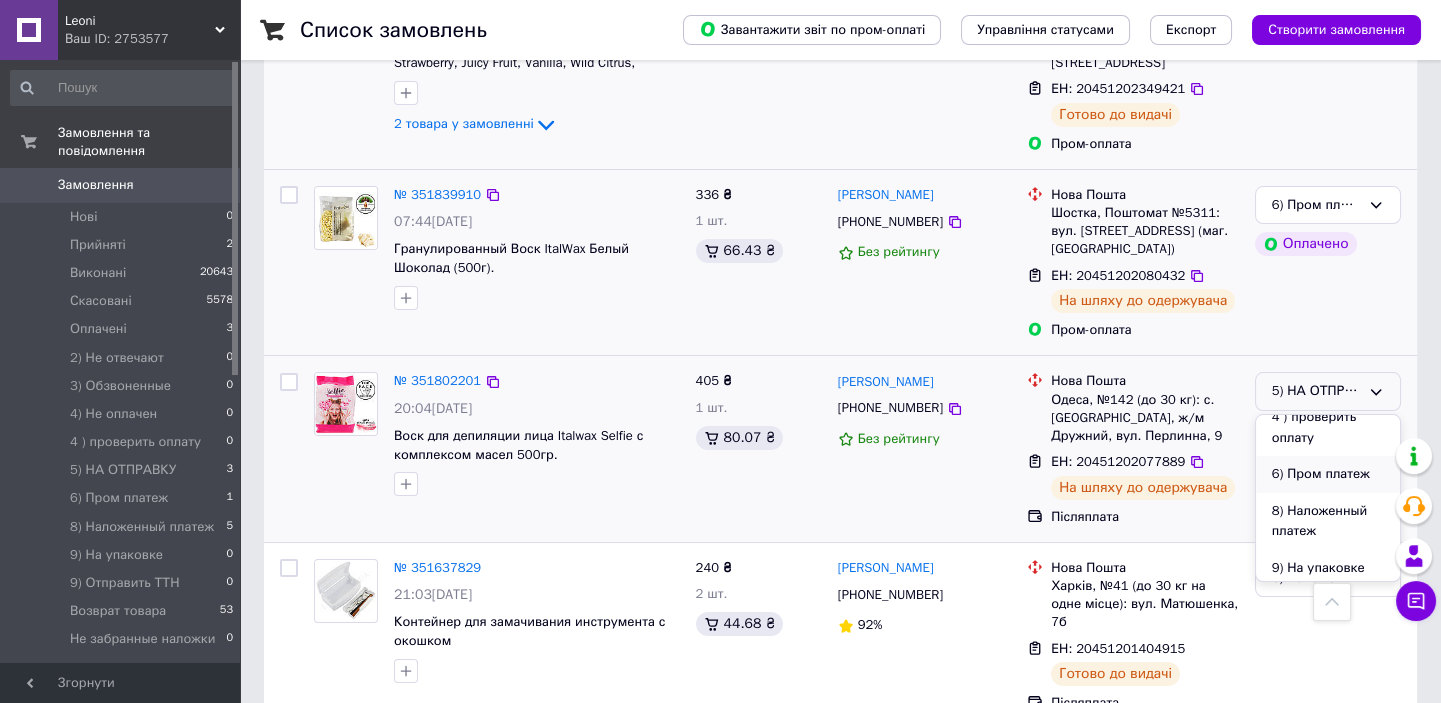 click on "6) Пром платеж" at bounding box center (1328, 474) 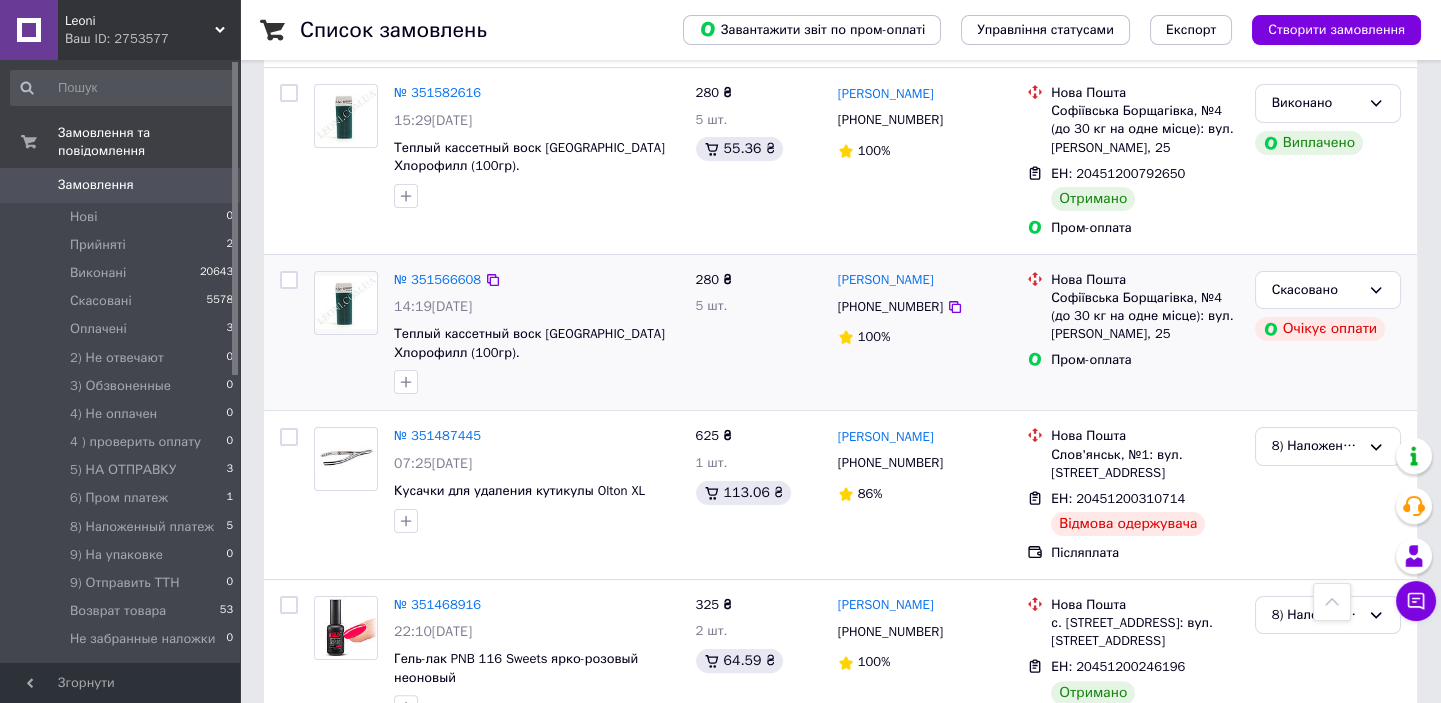 scroll, scrollTop: 1363, scrollLeft: 0, axis: vertical 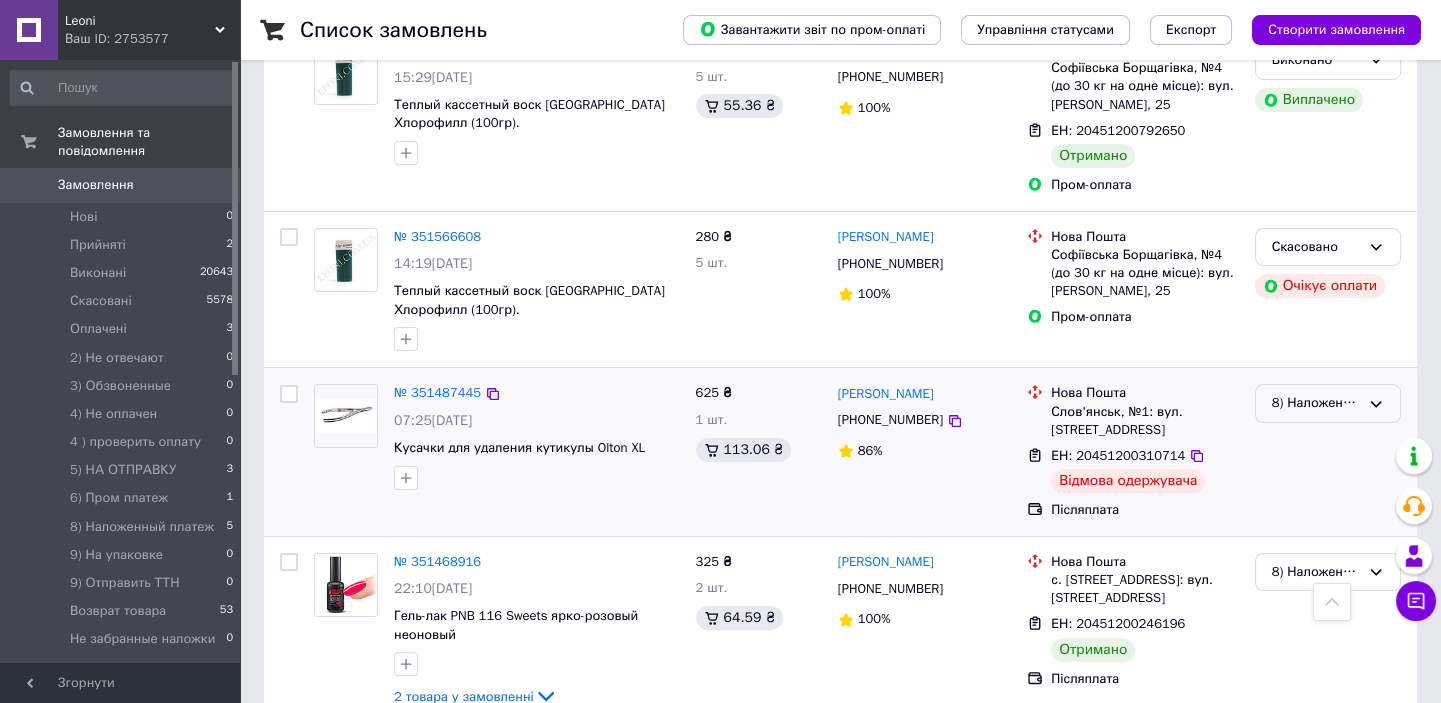 click 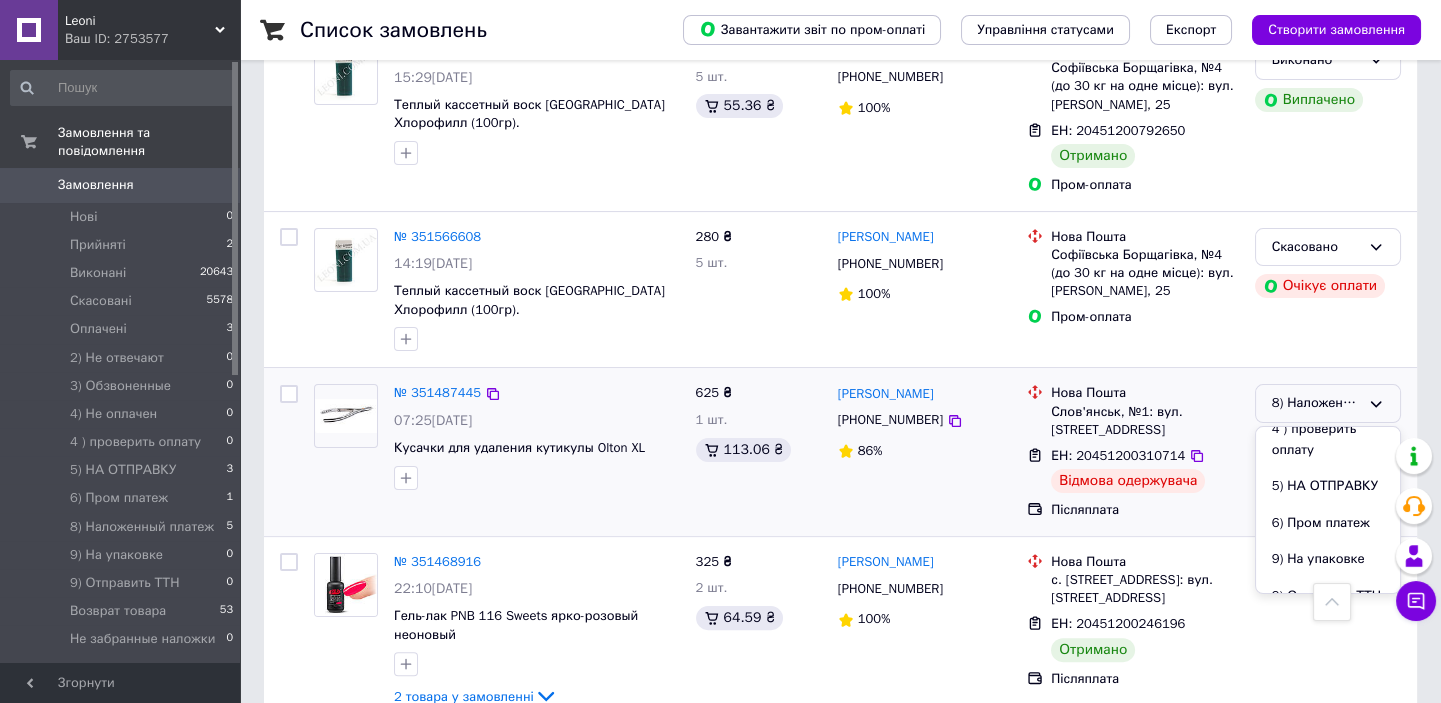 scroll, scrollTop: 363, scrollLeft: 0, axis: vertical 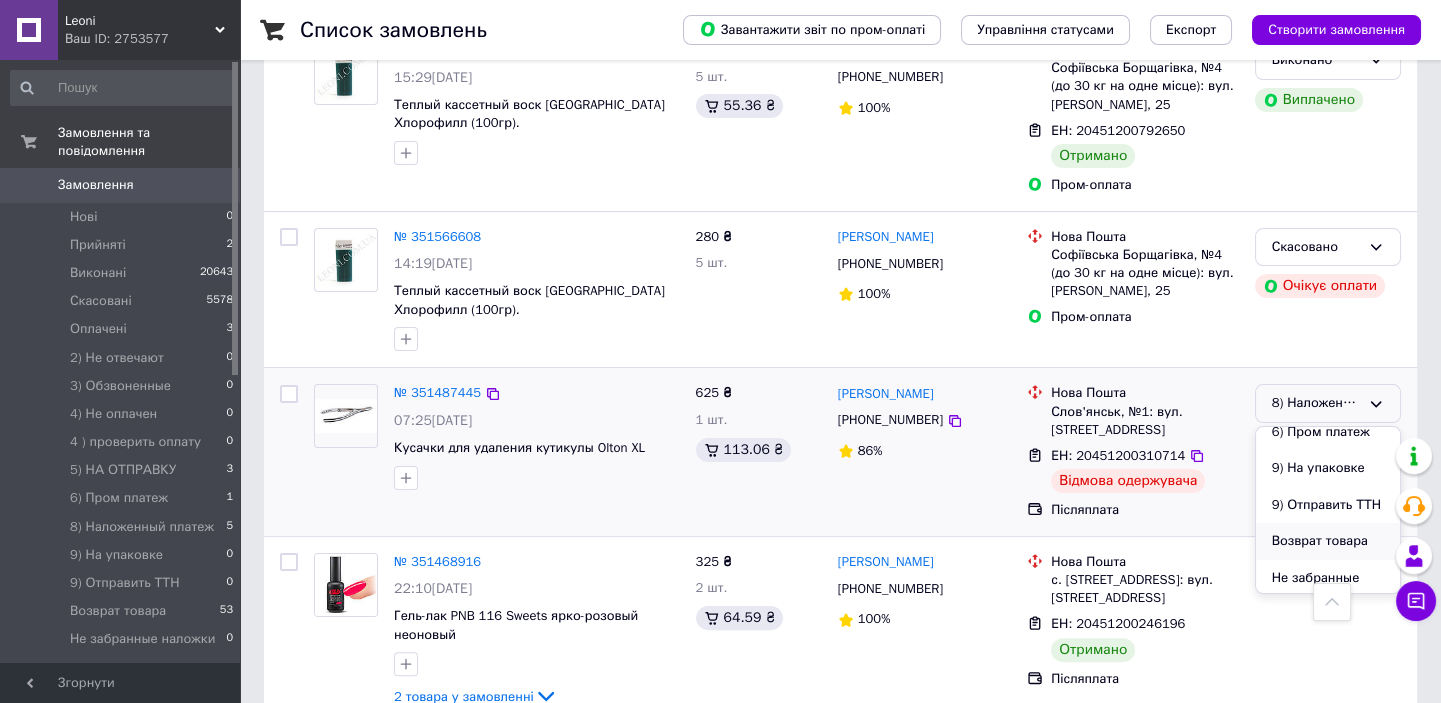 click on "Возврат товара" at bounding box center (1328, 541) 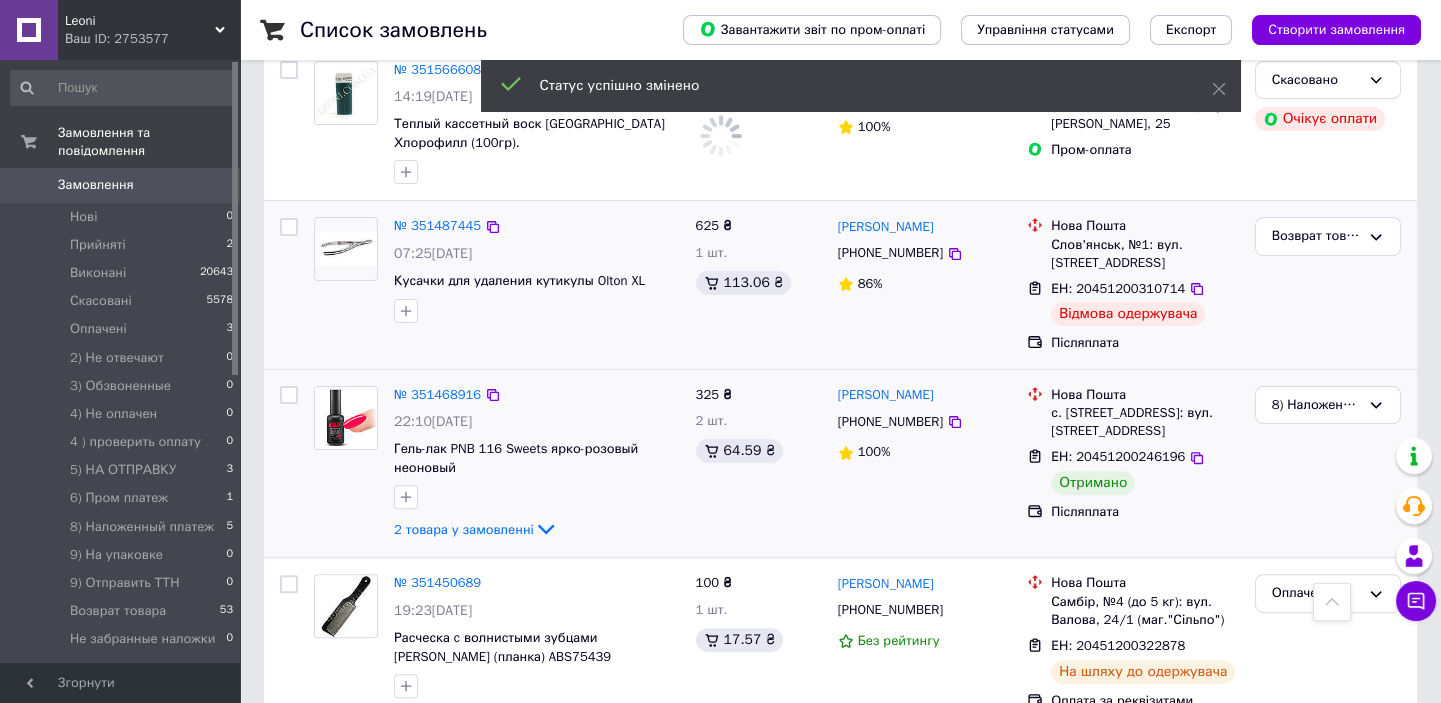 scroll, scrollTop: 1545, scrollLeft: 0, axis: vertical 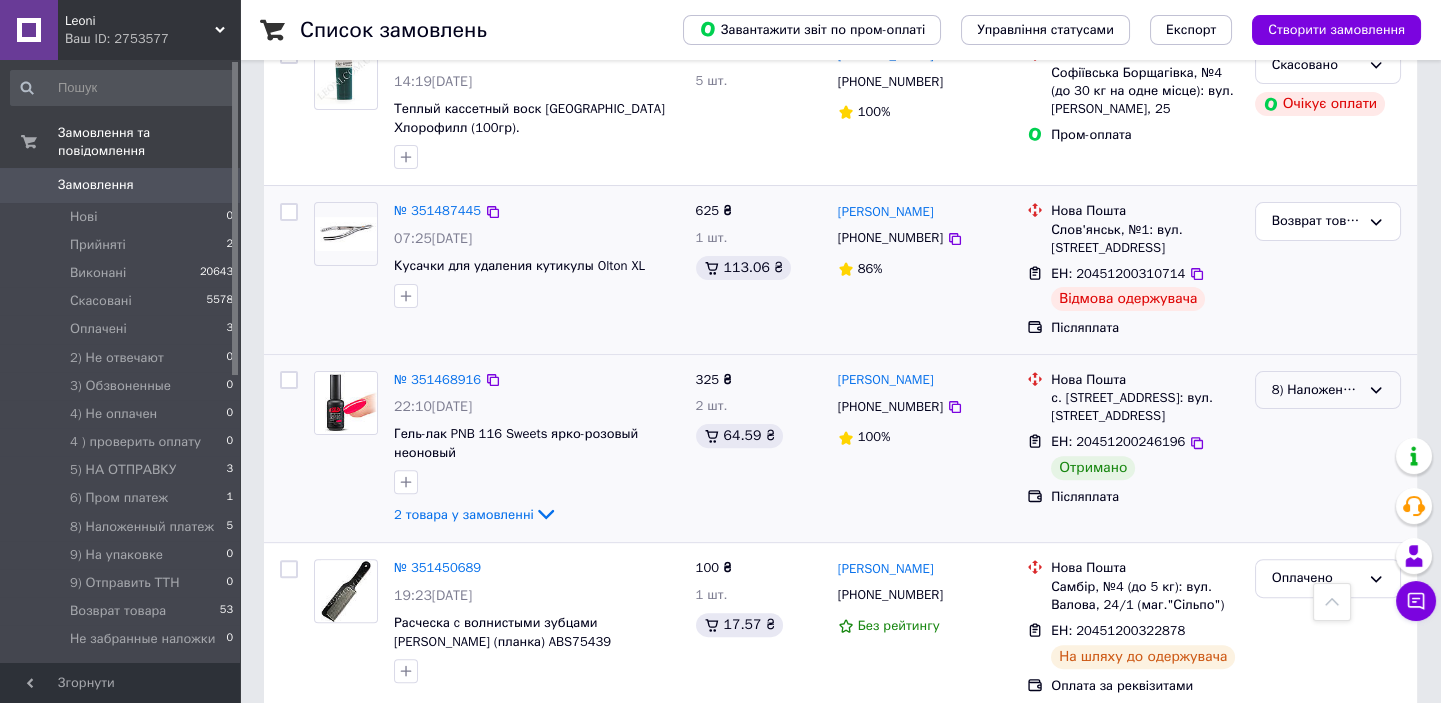 click 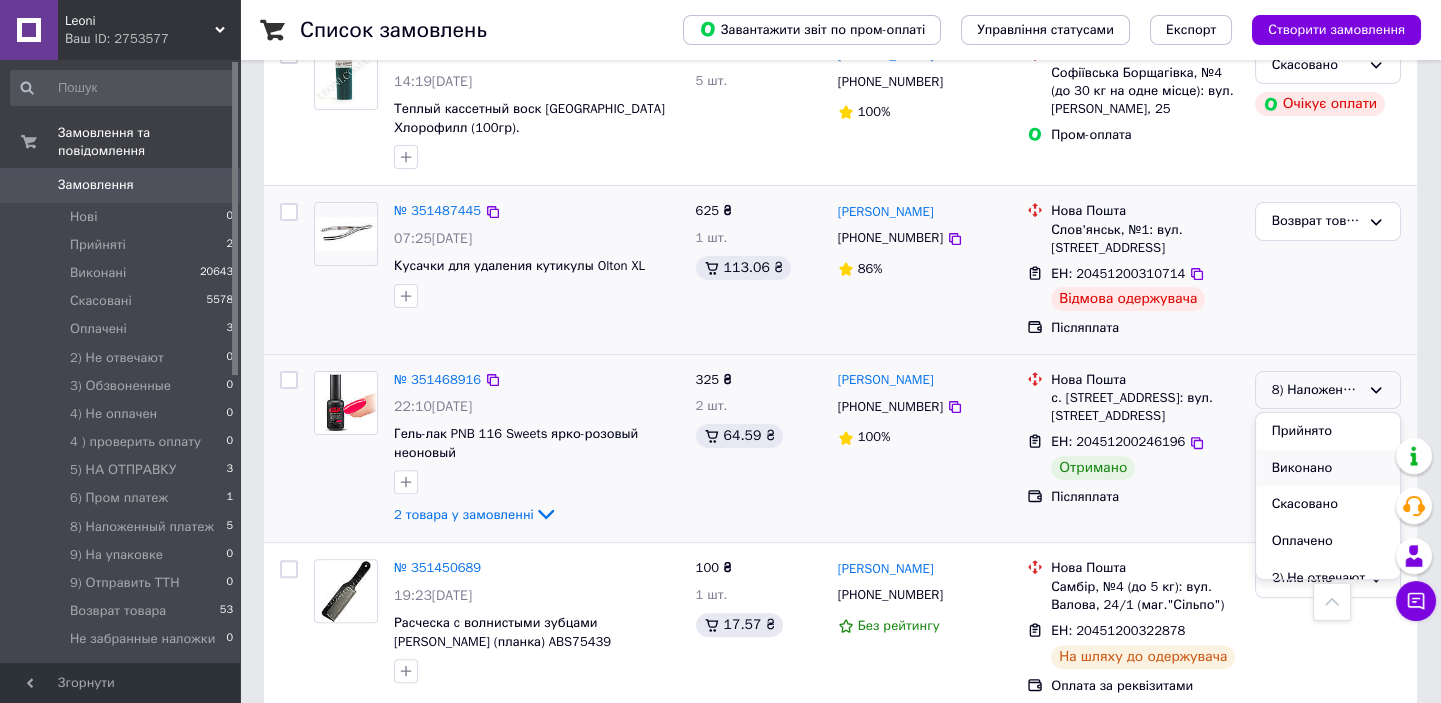 click on "Виконано" at bounding box center [1328, 468] 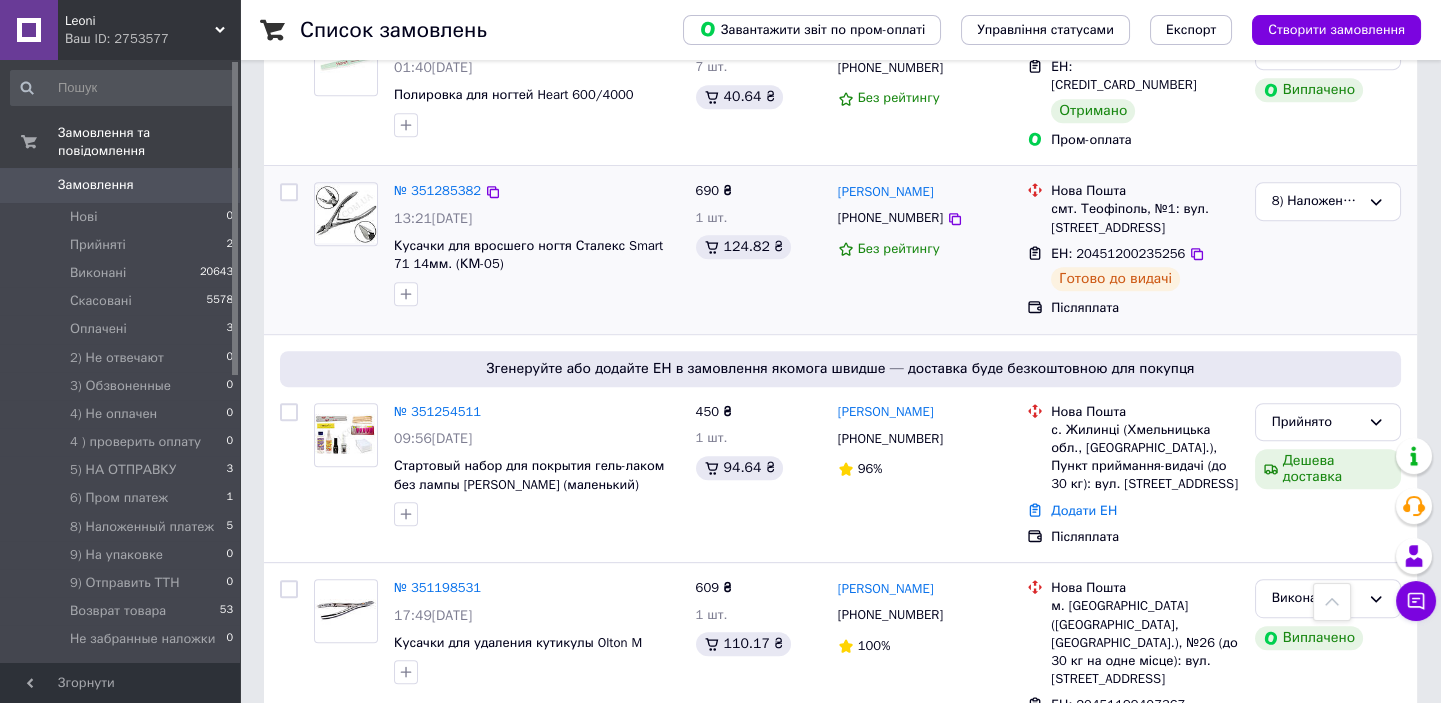 scroll, scrollTop: 2272, scrollLeft: 0, axis: vertical 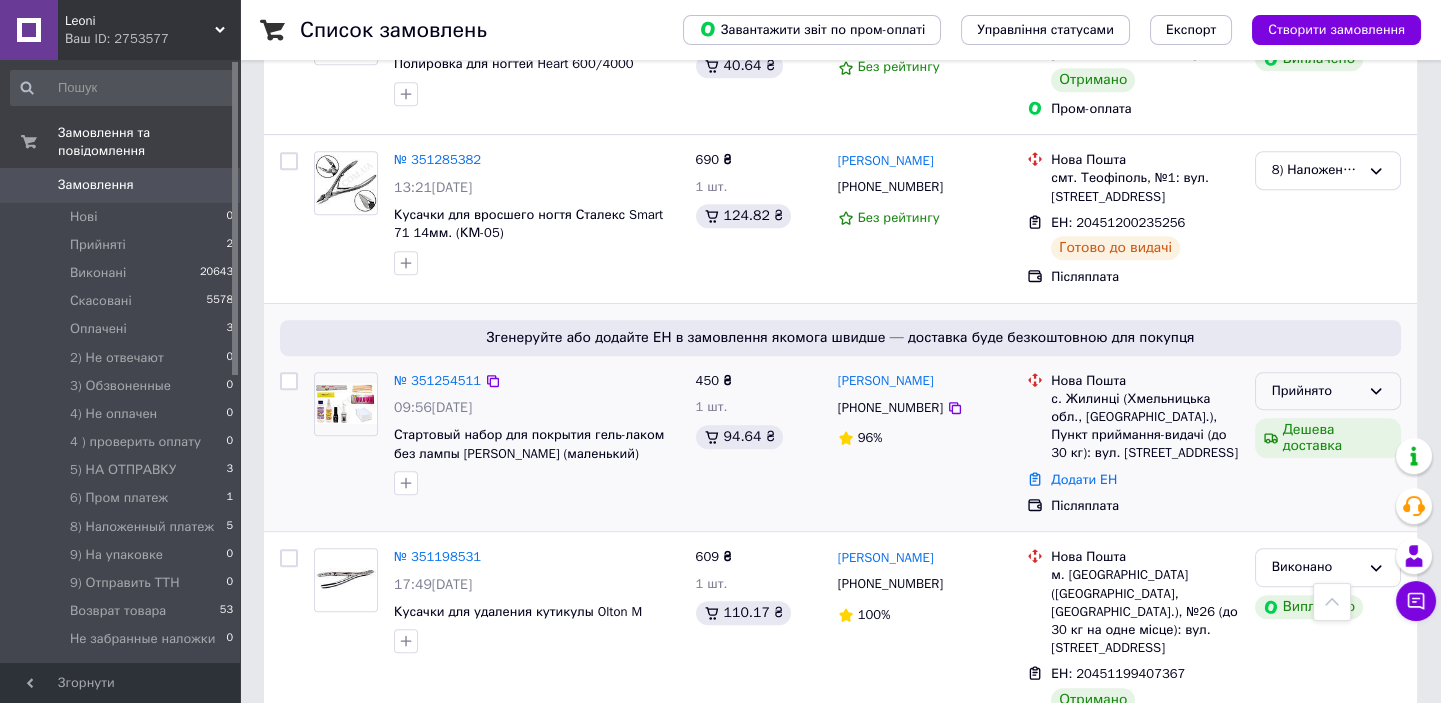 click 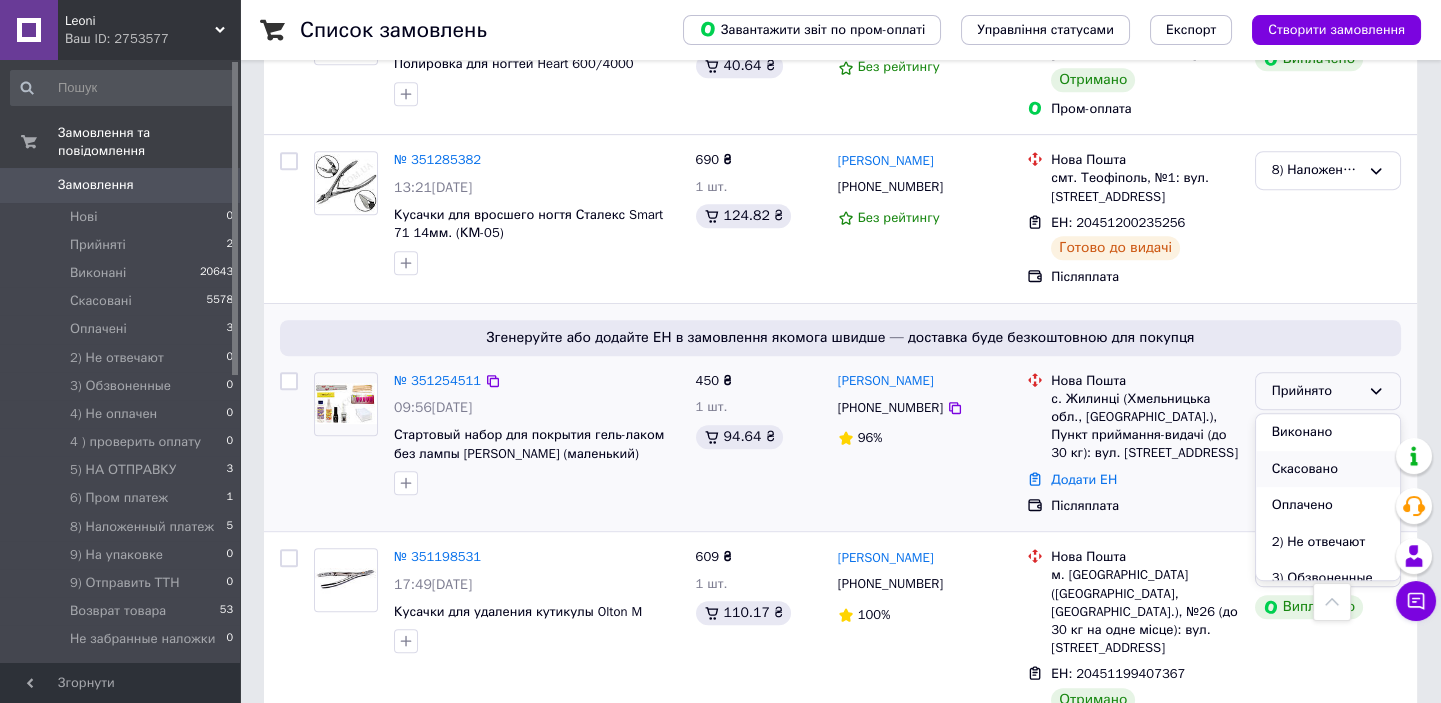 click on "Скасовано" at bounding box center (1328, 469) 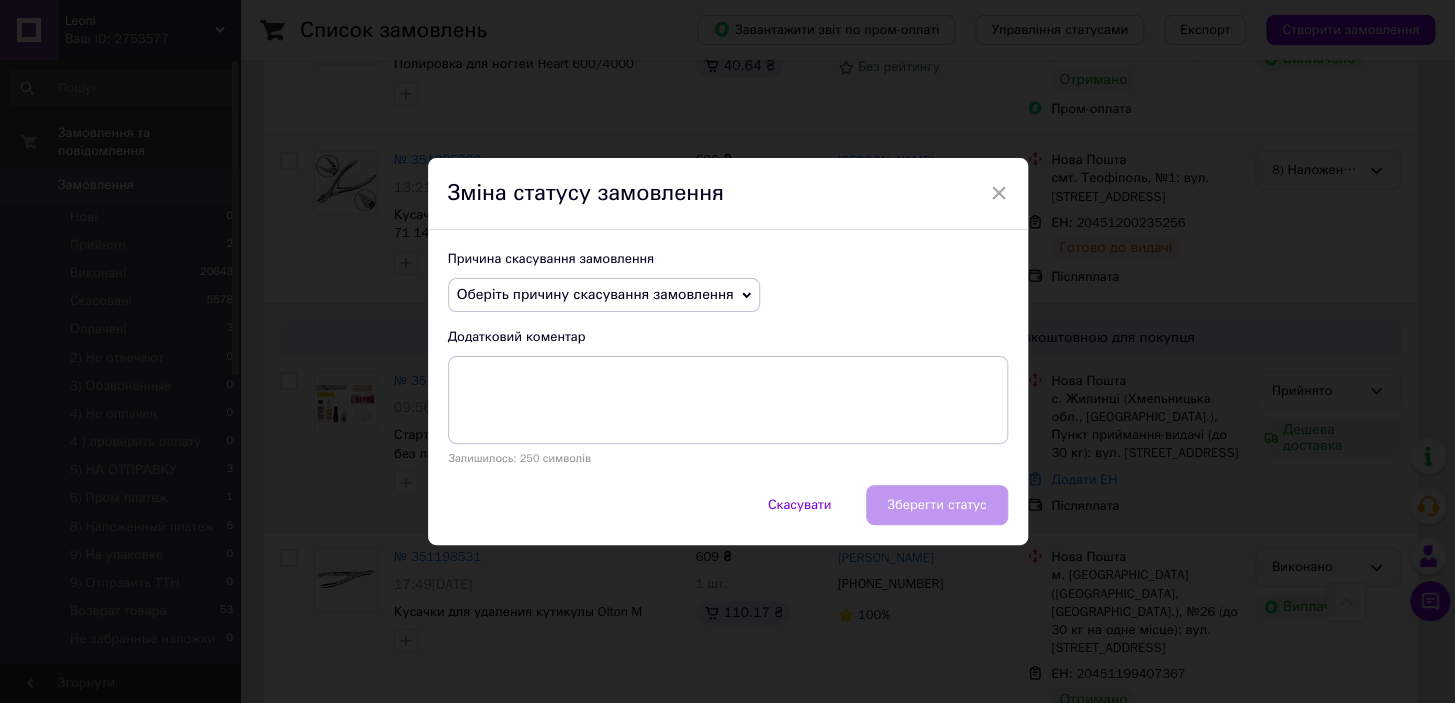 click on "Оберіть причину скасування замовлення" at bounding box center [604, 295] 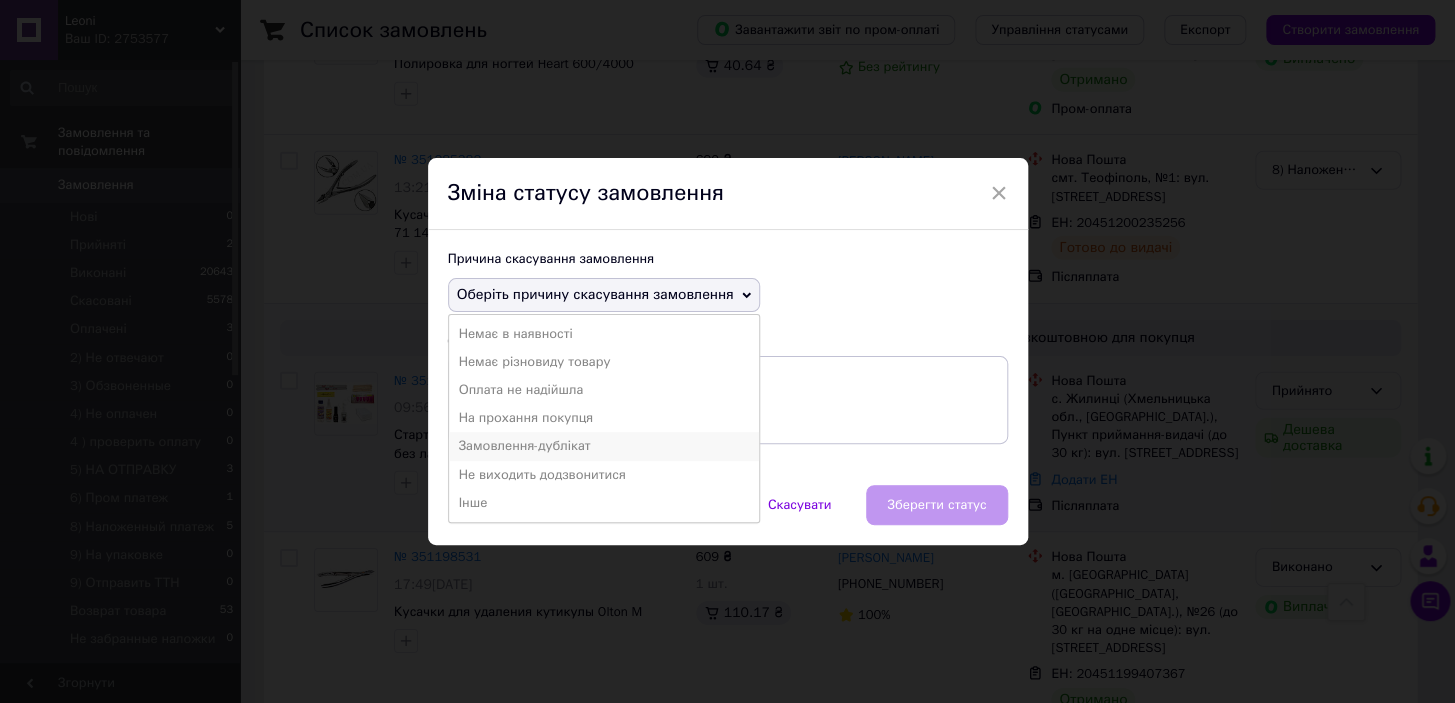 click on "Замовлення-дублікат" at bounding box center [604, 446] 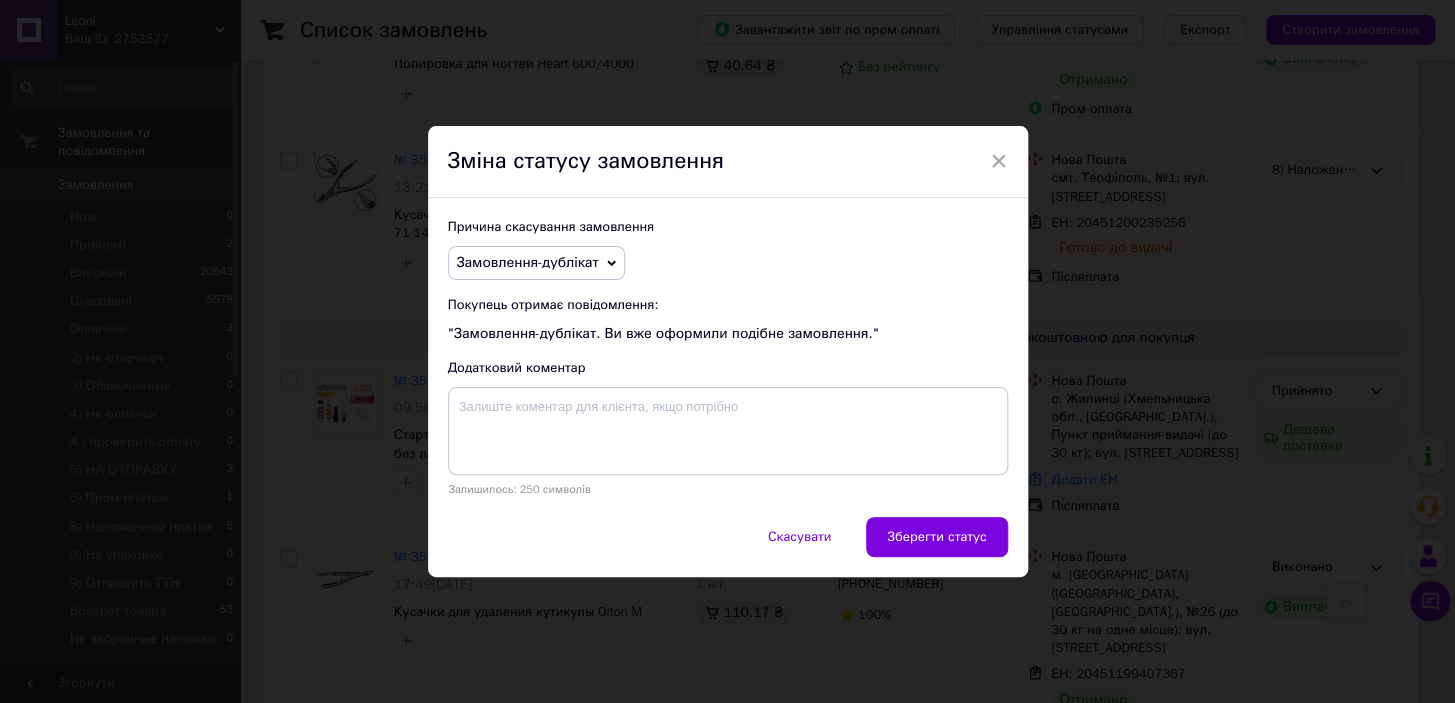 click on "Замовлення-дублікат" at bounding box center (536, 263) 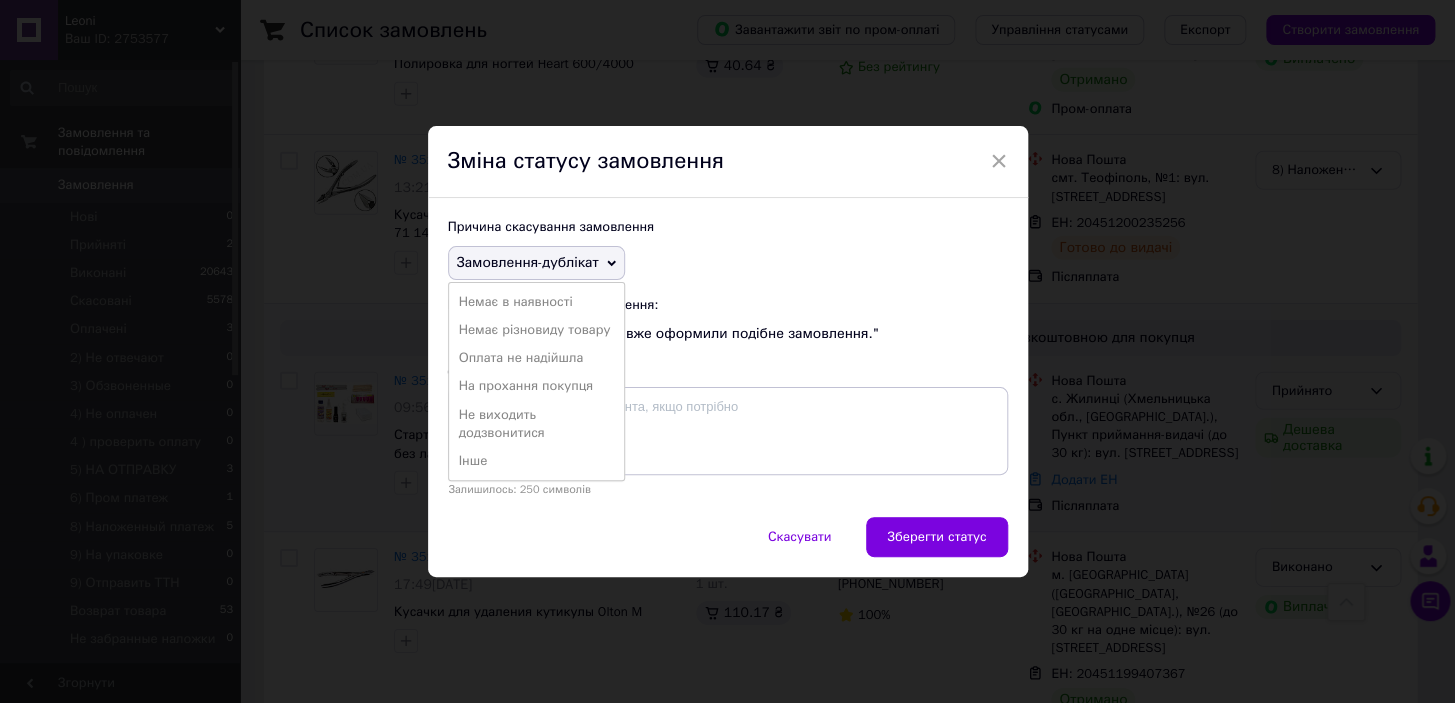 click on "На прохання покупця" at bounding box center [536, 386] 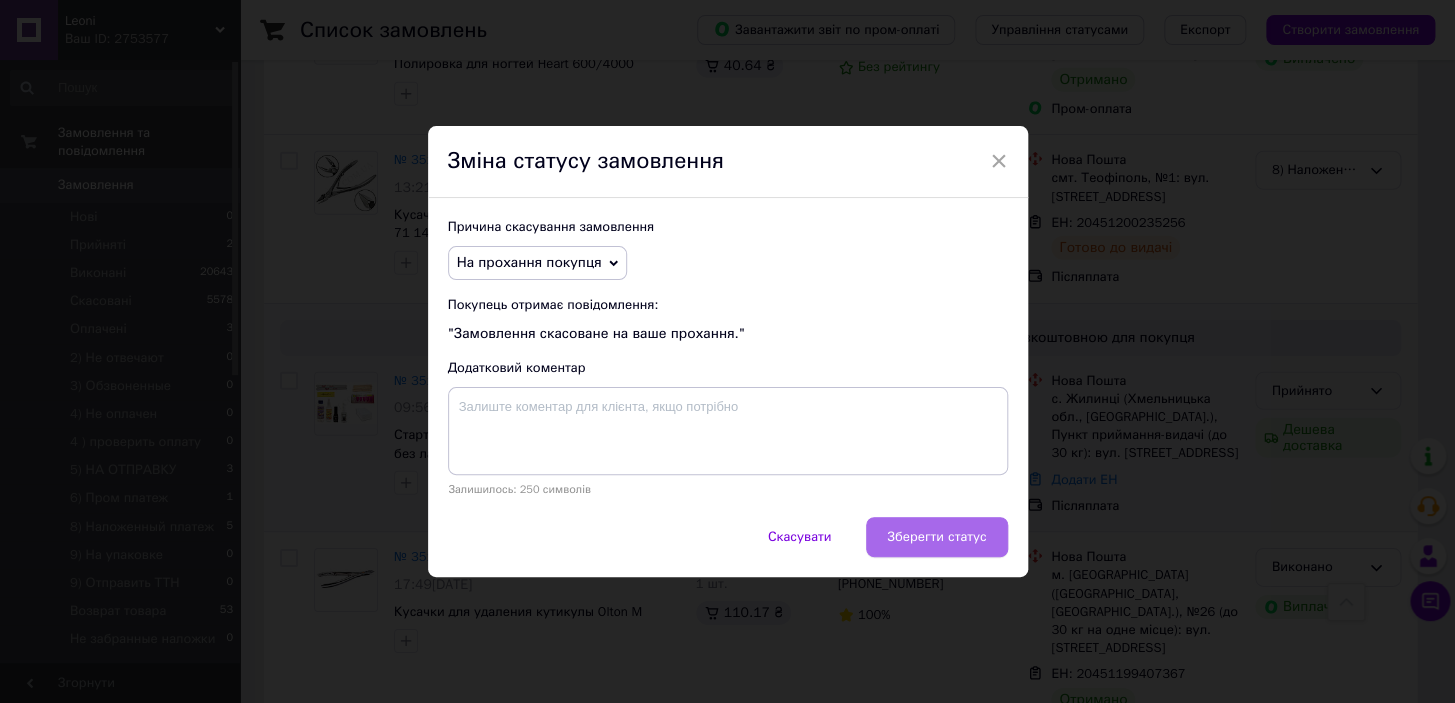 click on "Зберегти статус" at bounding box center [936, 537] 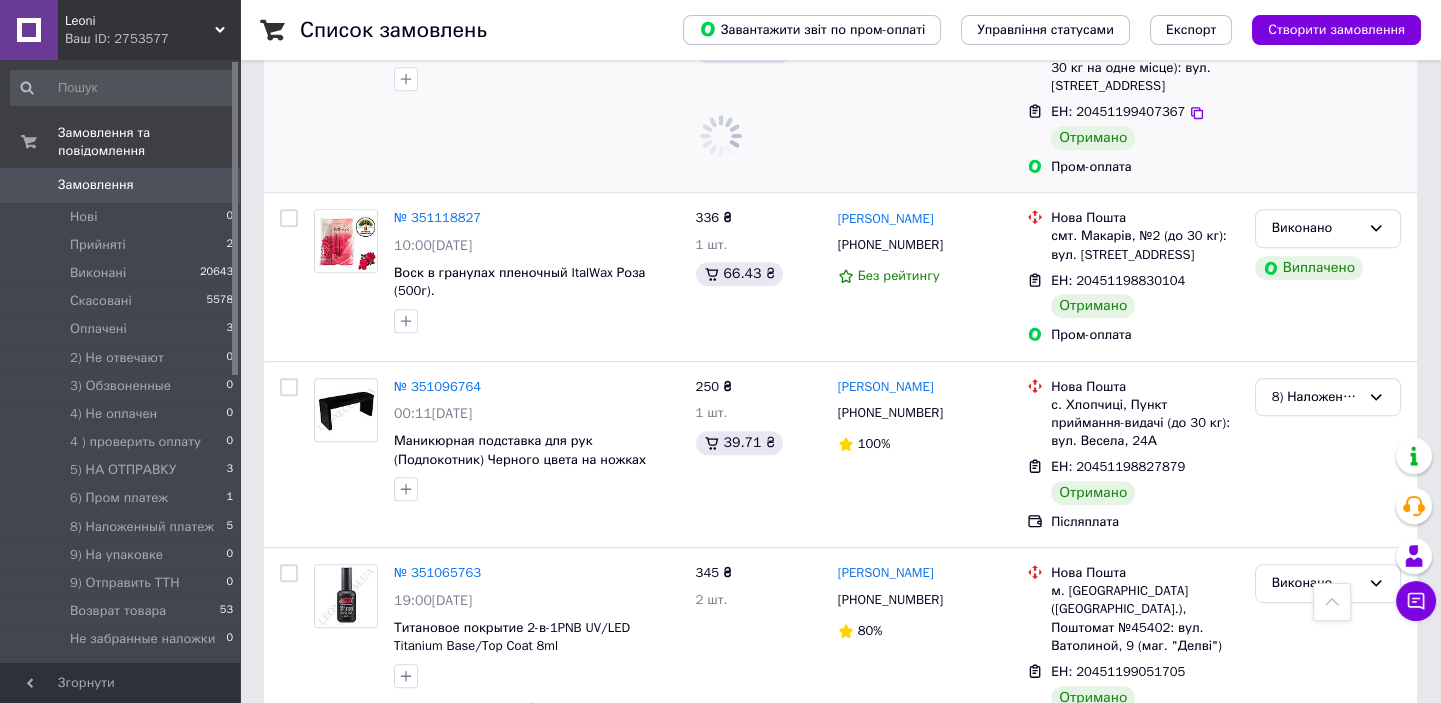 scroll, scrollTop: 2909, scrollLeft: 0, axis: vertical 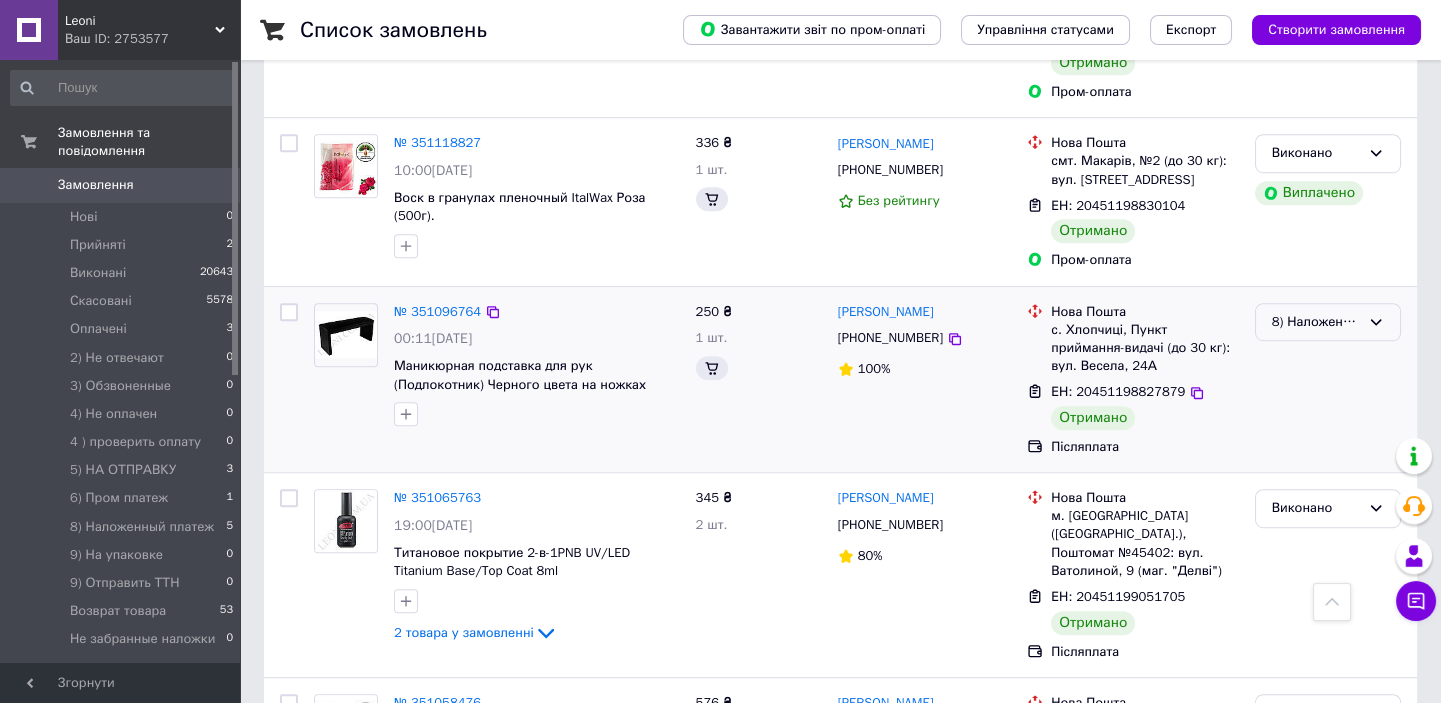 click 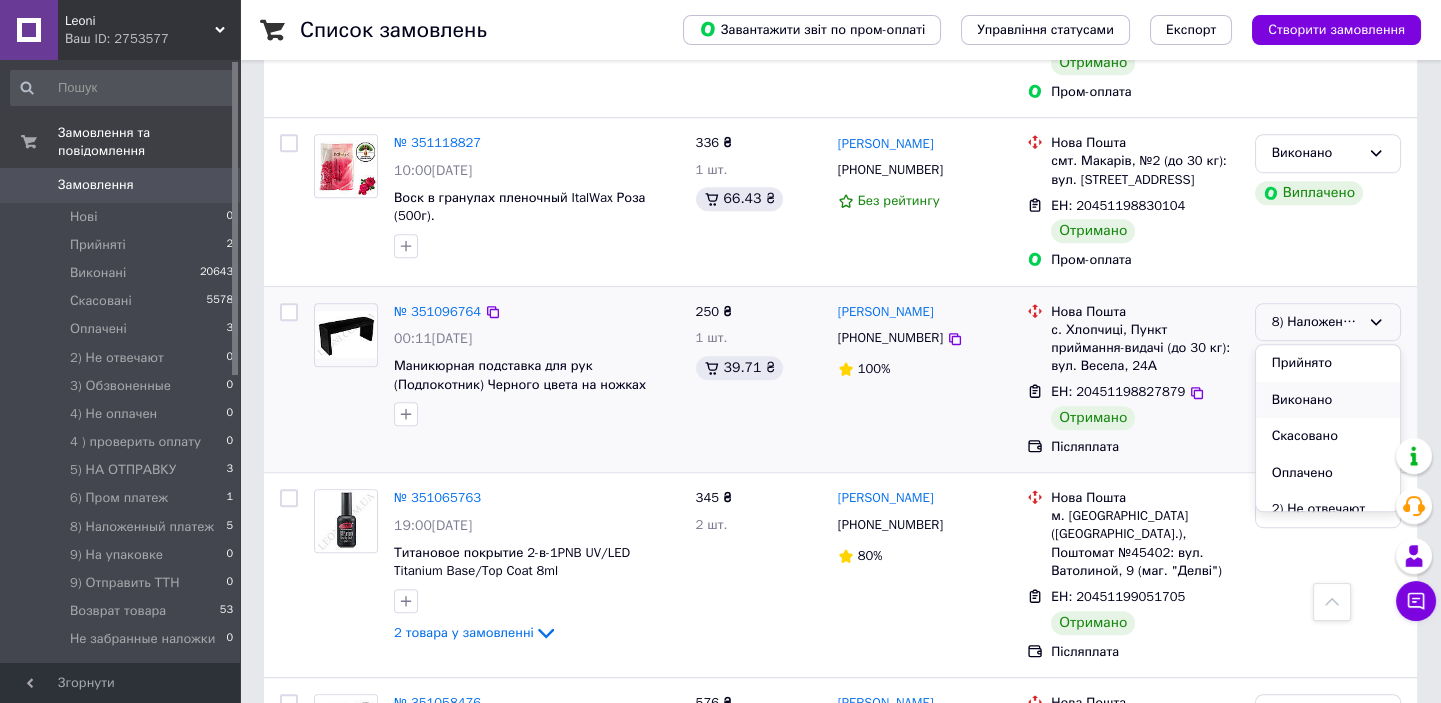 click on "Виконано" at bounding box center (1328, 400) 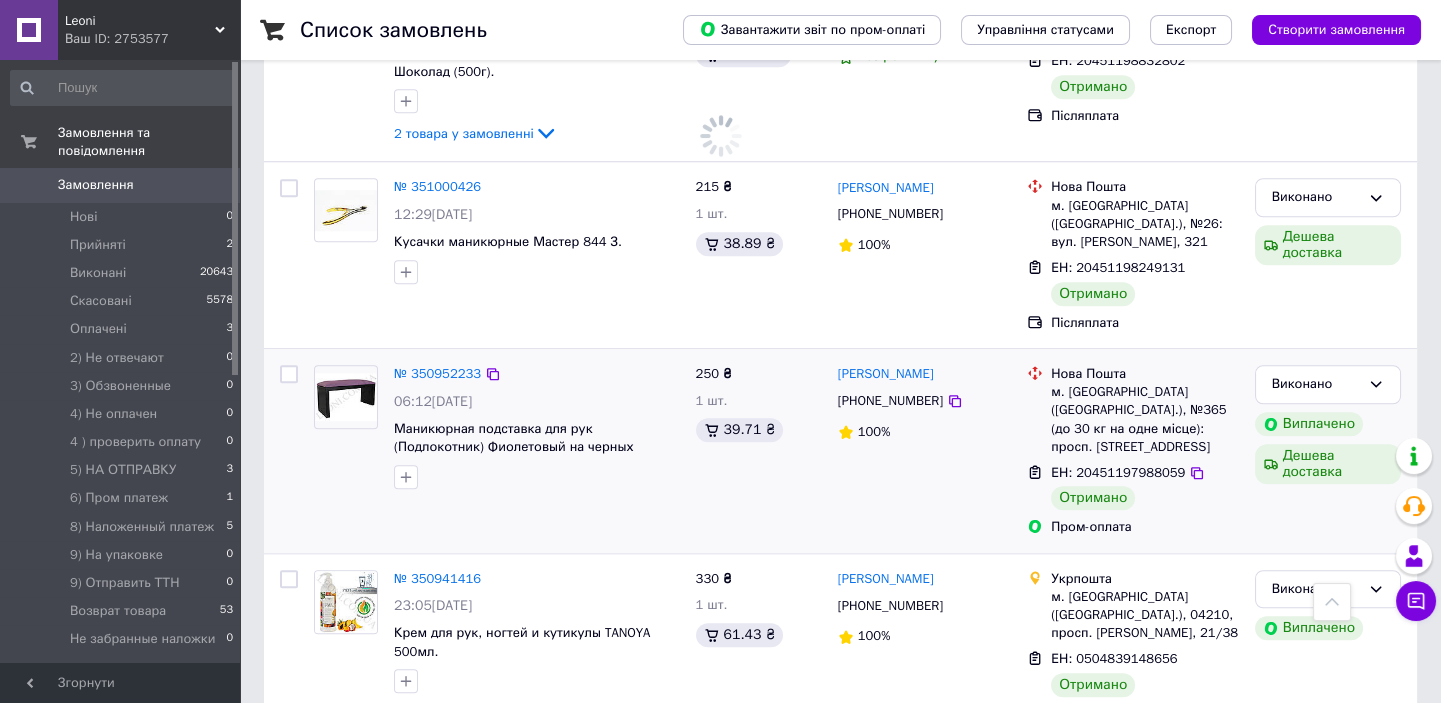 scroll, scrollTop: 3616, scrollLeft: 0, axis: vertical 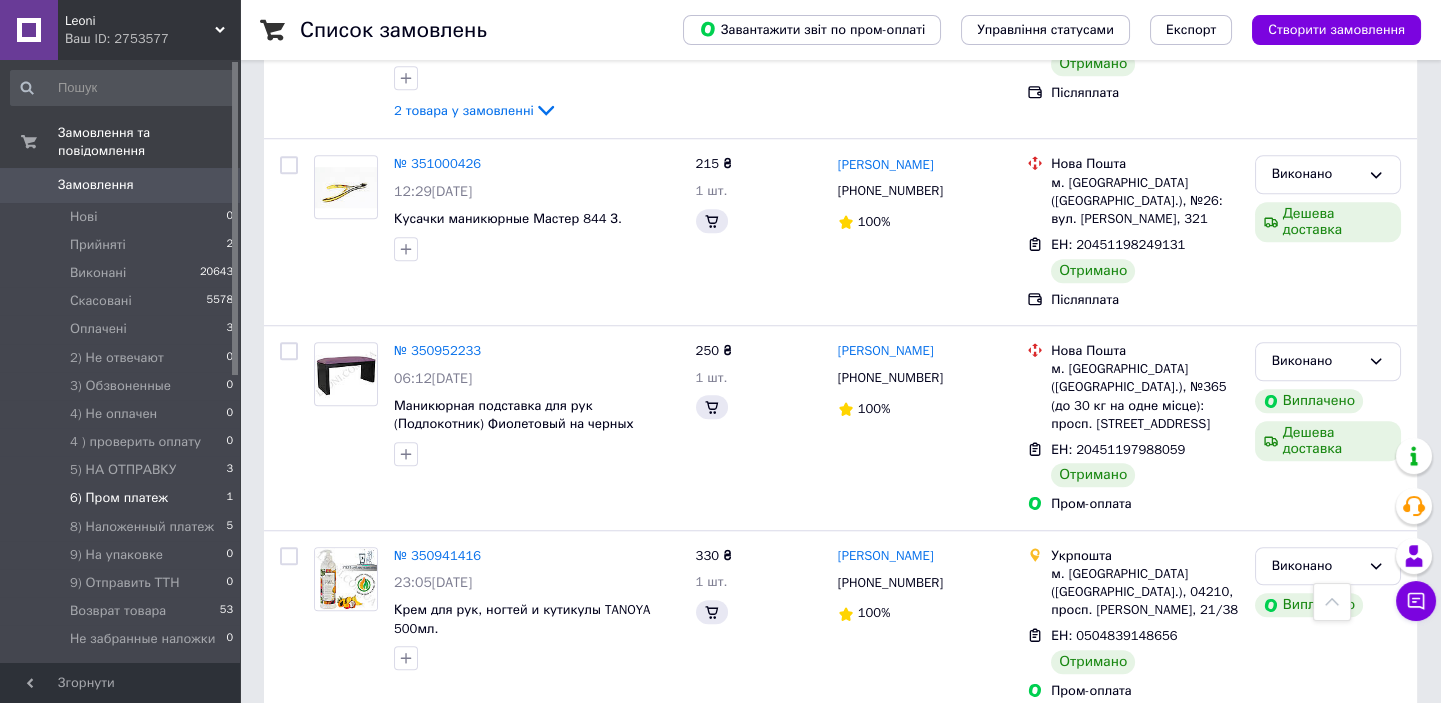 click on "6) Пром платеж" at bounding box center [119, 498] 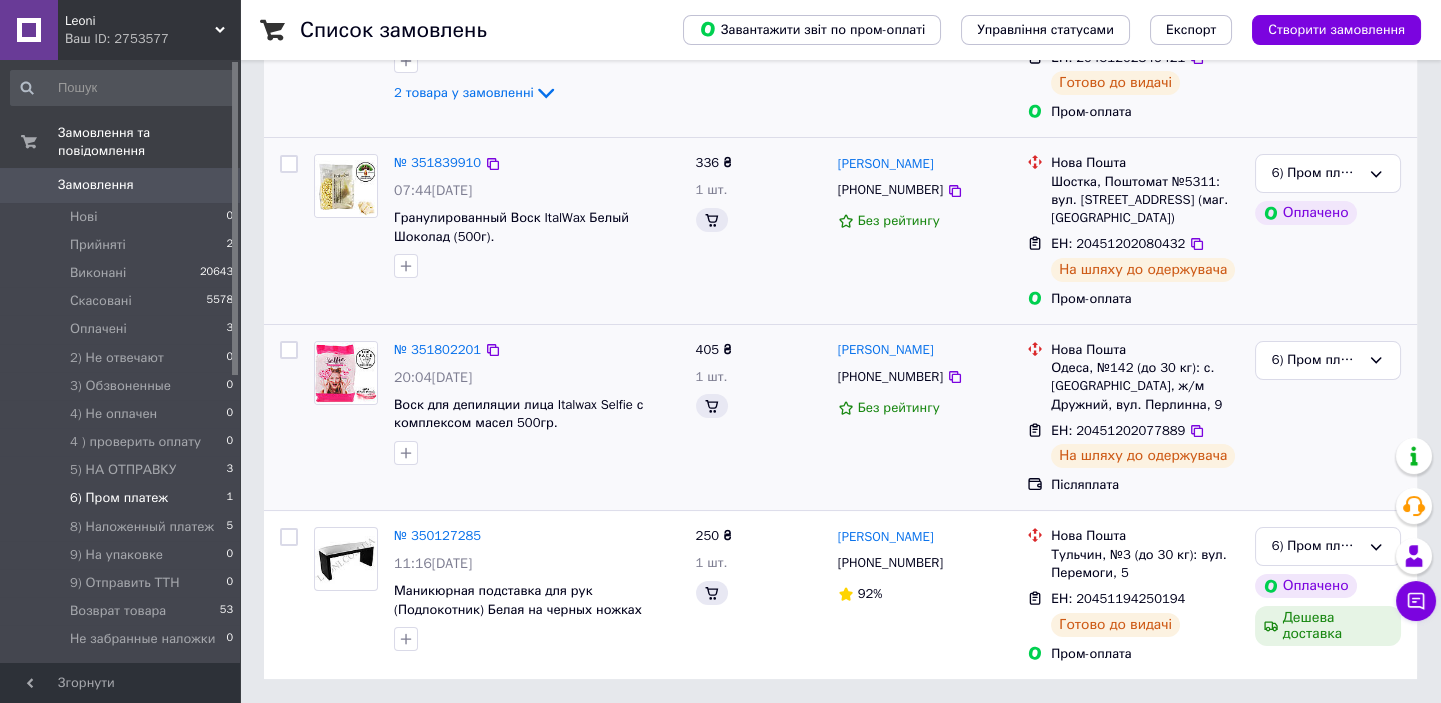 scroll, scrollTop: 0, scrollLeft: 0, axis: both 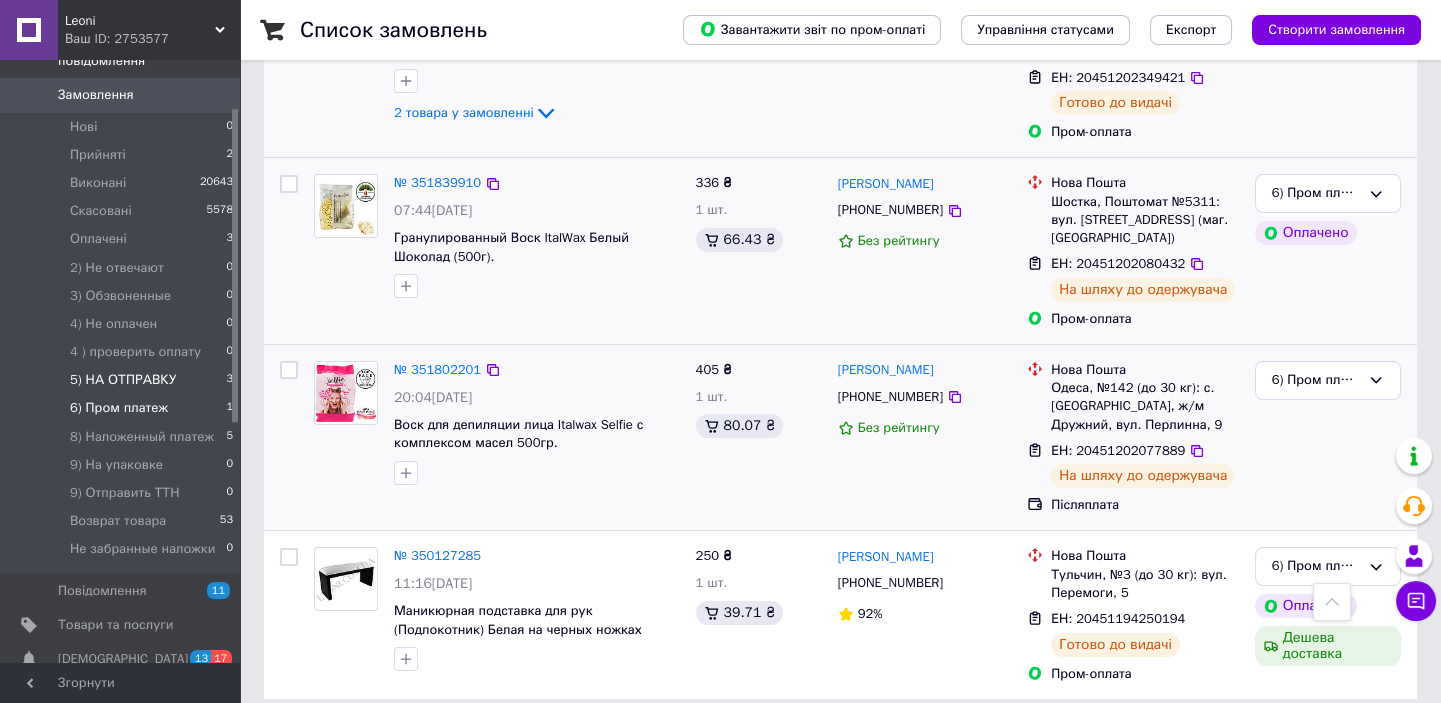 click on "5) НА ОТПРАВКУ" at bounding box center (123, 380) 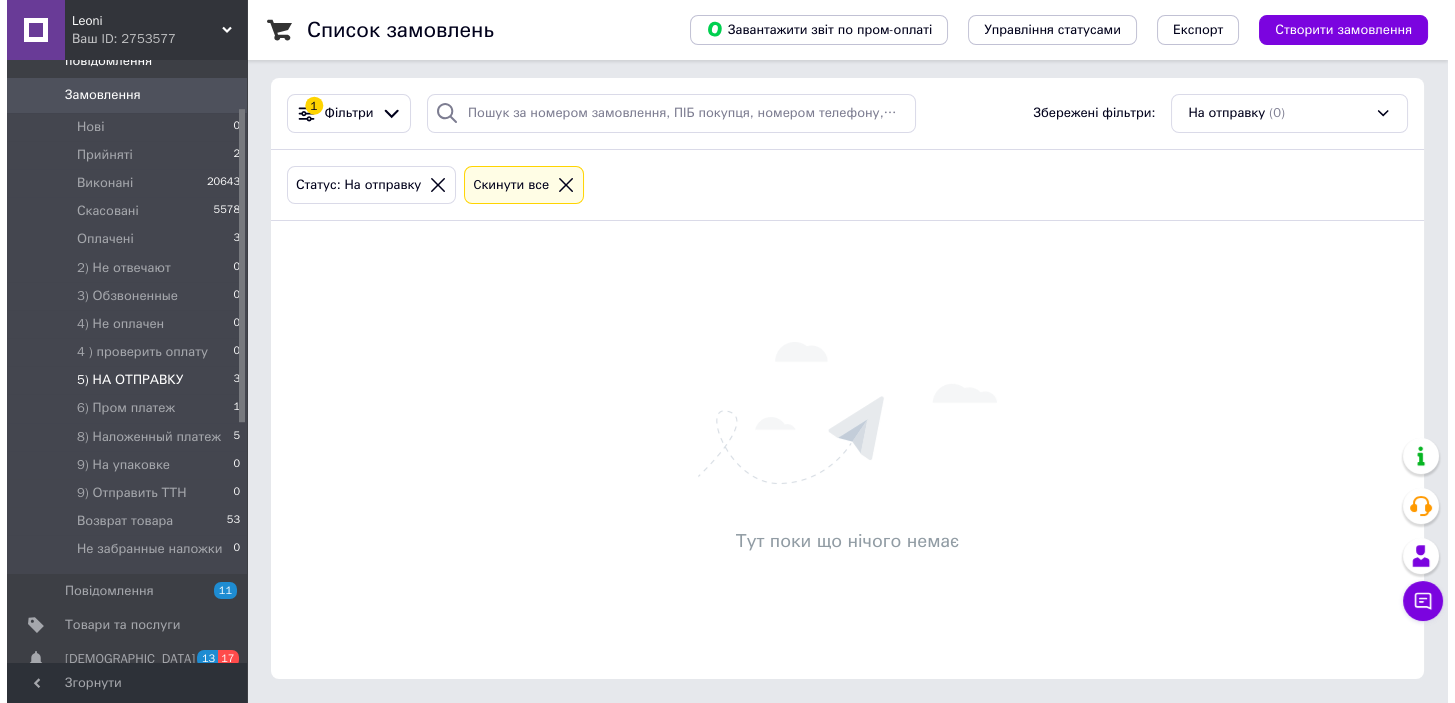 scroll, scrollTop: 0, scrollLeft: 0, axis: both 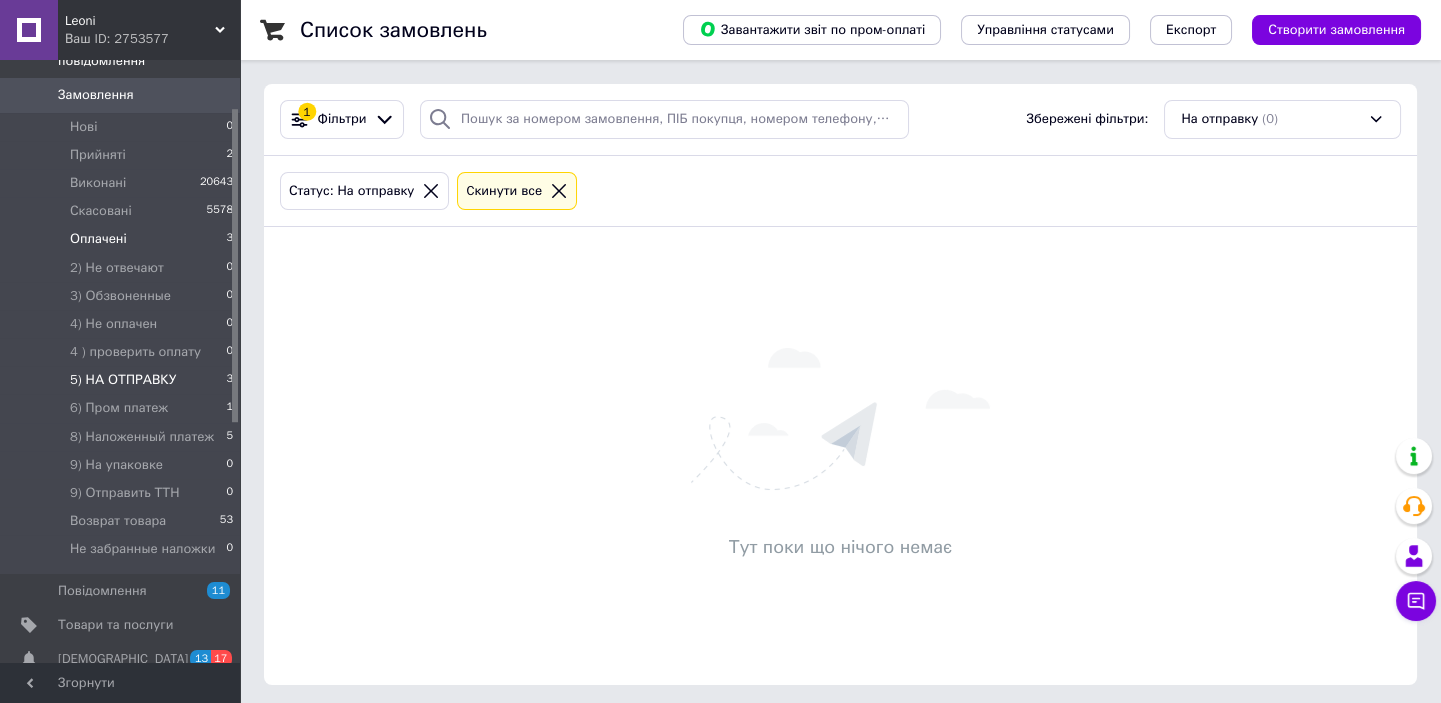 click on "Оплачені" at bounding box center [98, 239] 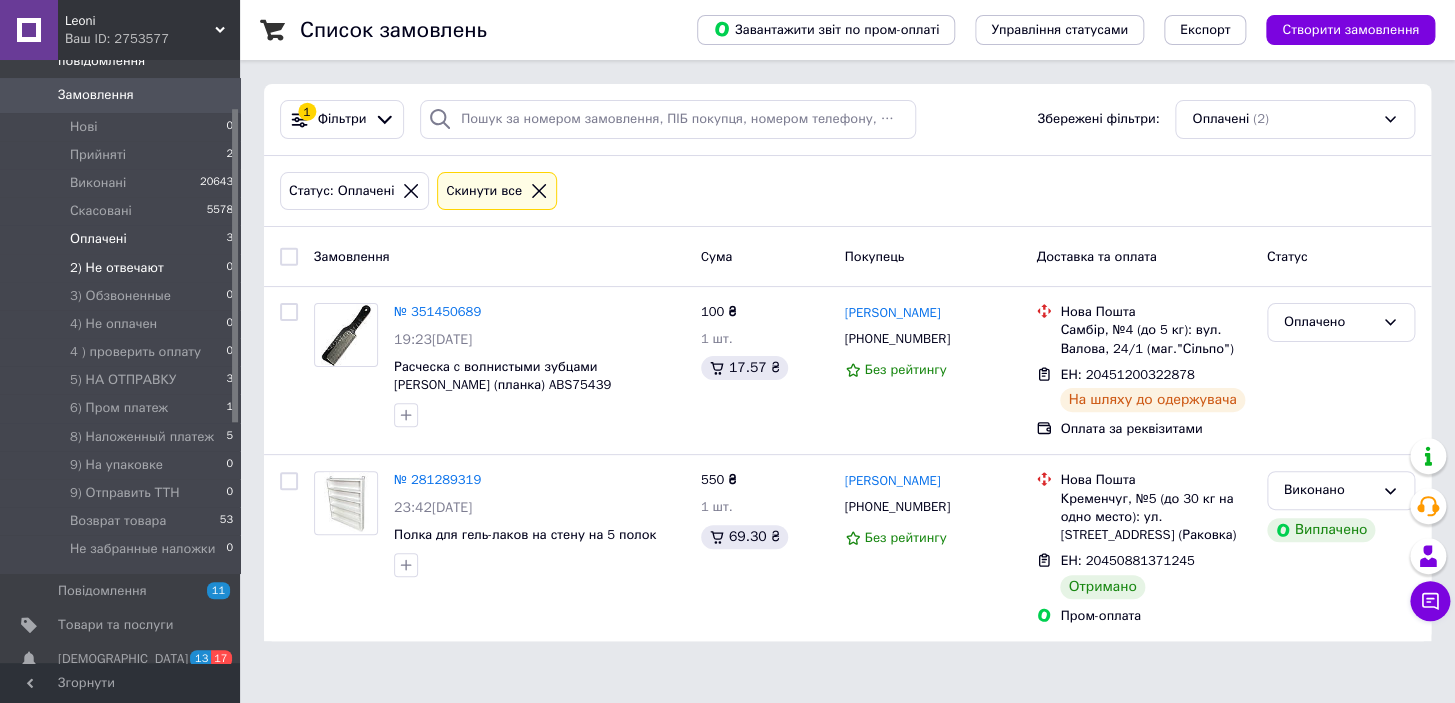 scroll, scrollTop: 0, scrollLeft: 0, axis: both 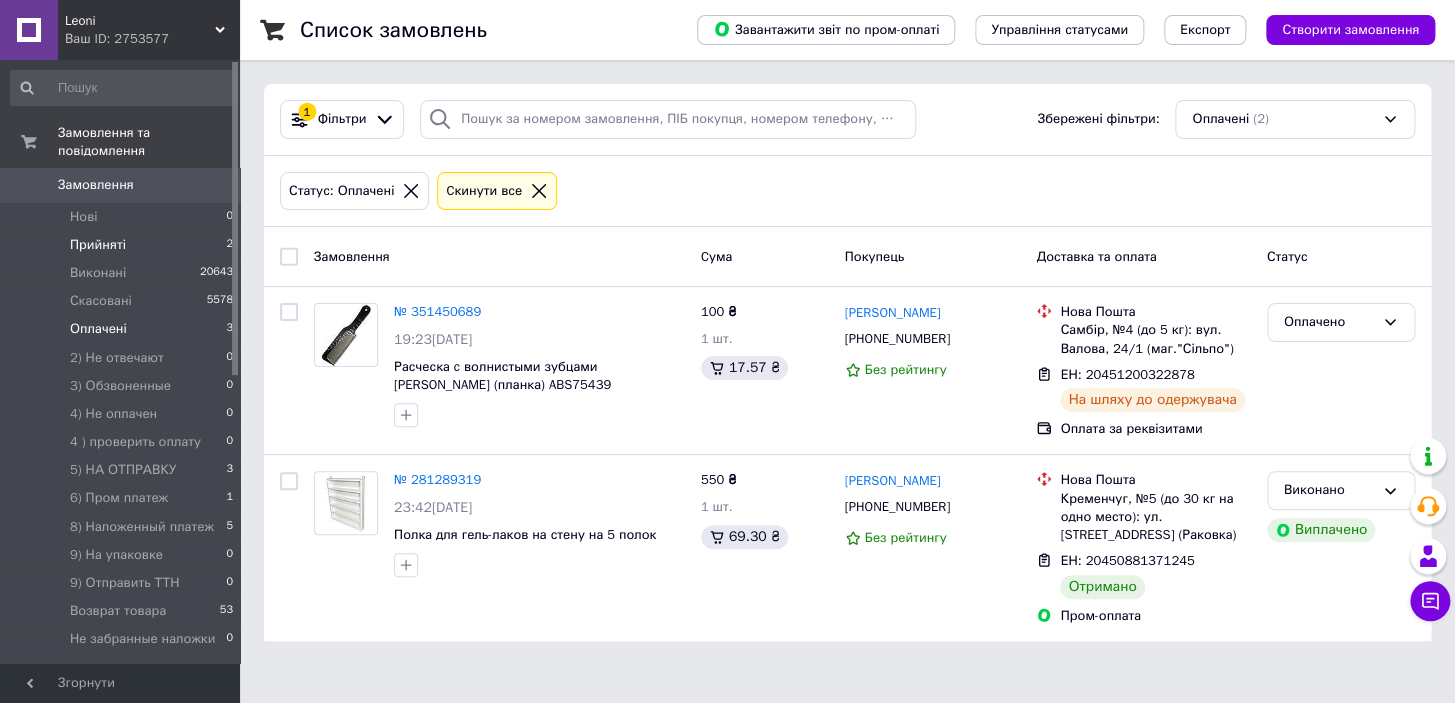 click on "Прийняті" at bounding box center [98, 245] 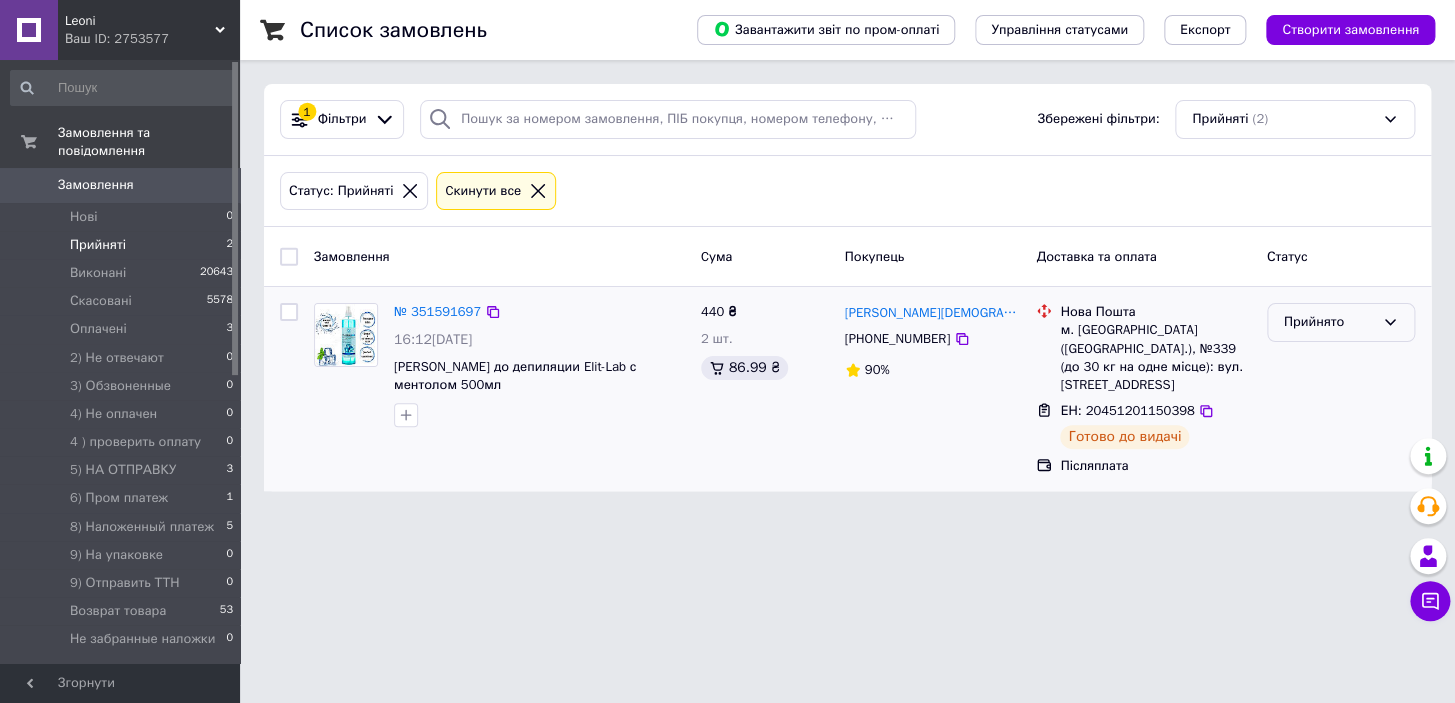 click 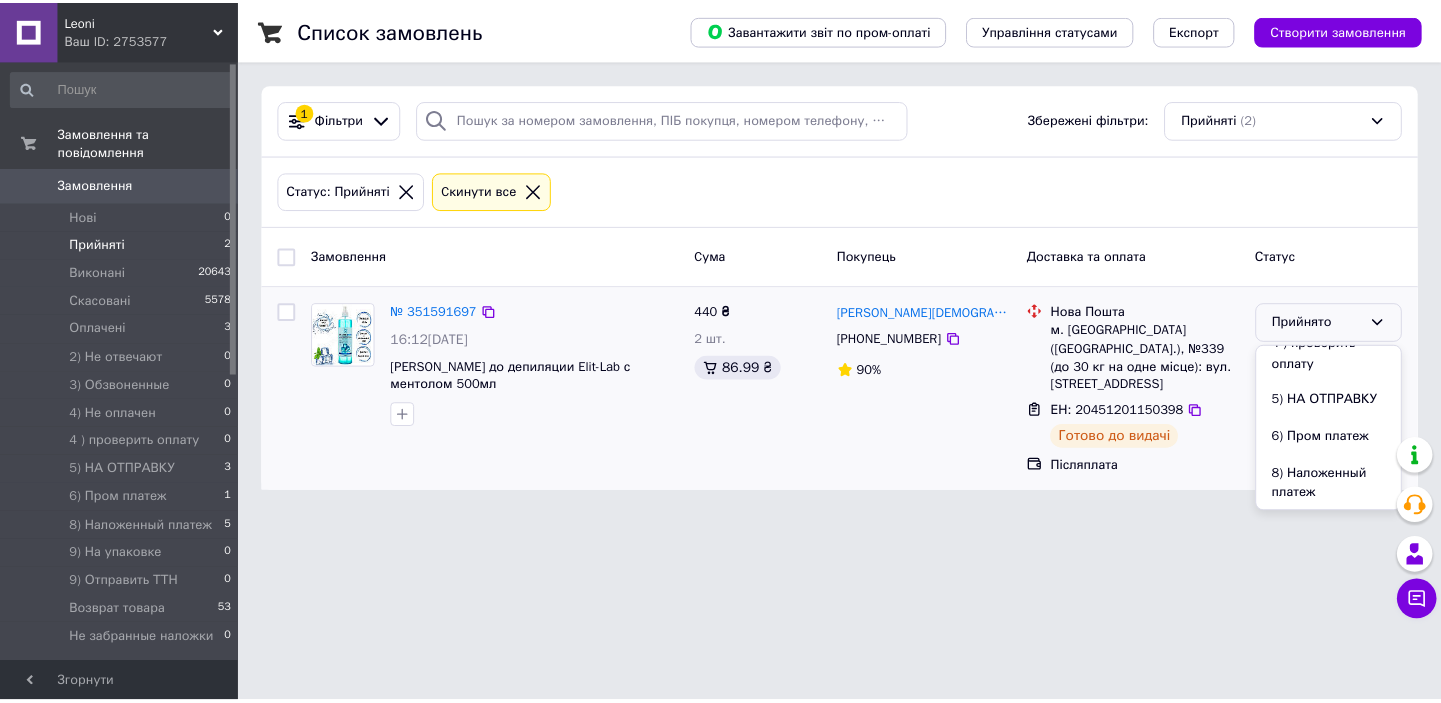 scroll, scrollTop: 272, scrollLeft: 0, axis: vertical 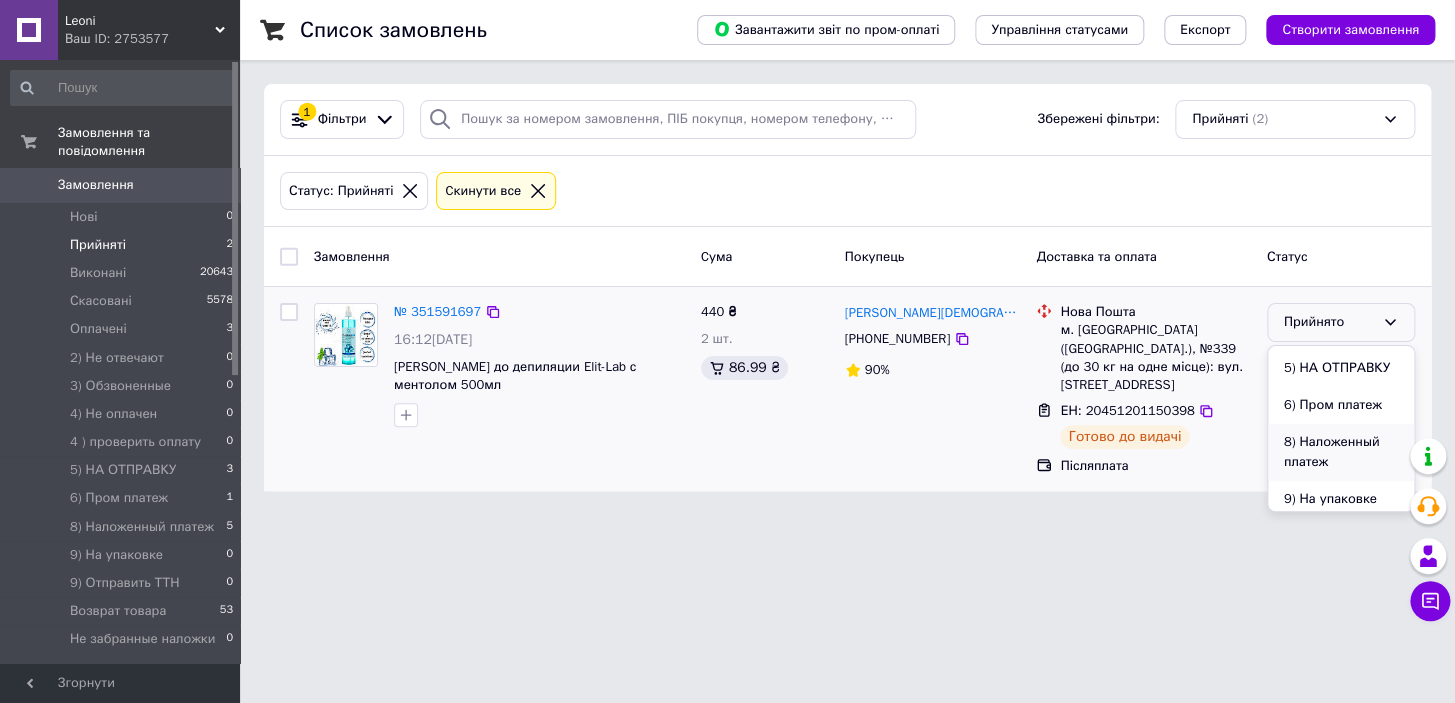 click on "8) Наложенный платеж" at bounding box center [1341, 452] 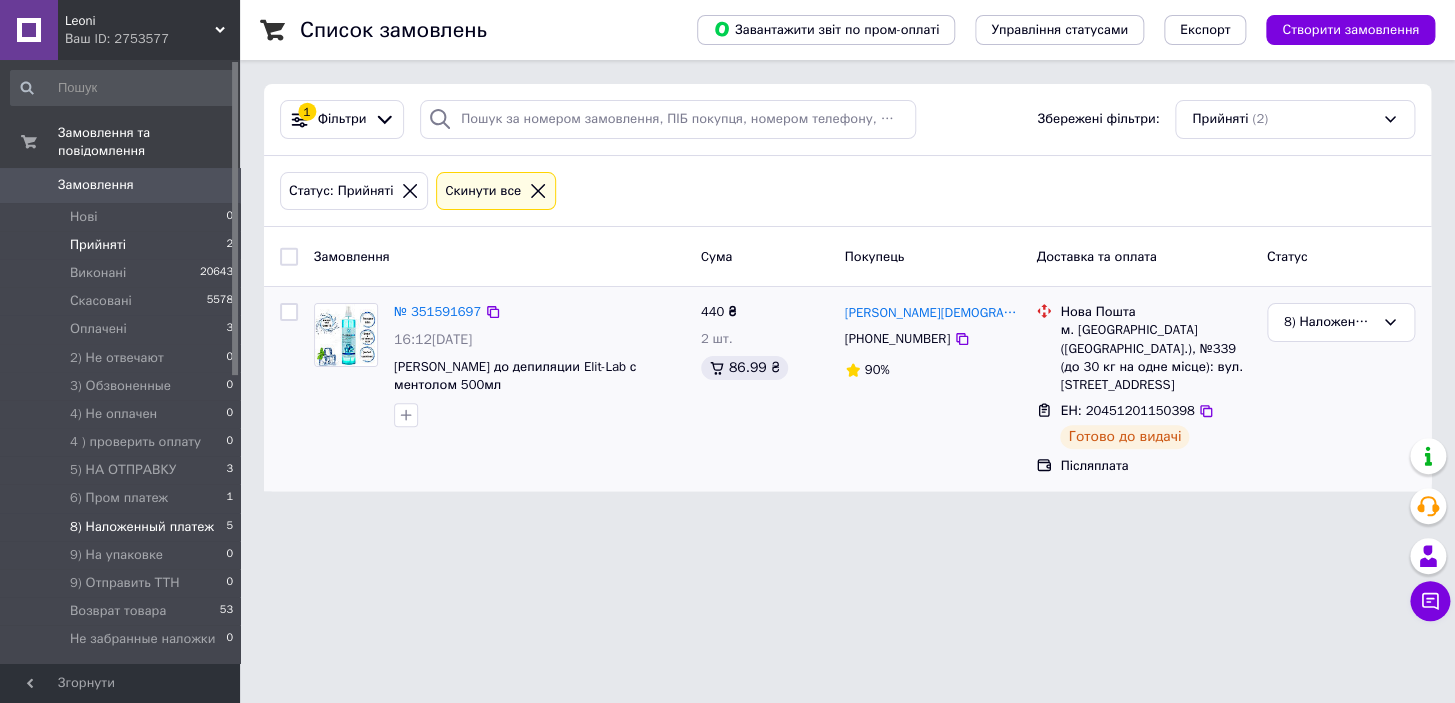 click on "8) Наложенный платеж 5" at bounding box center (122, 527) 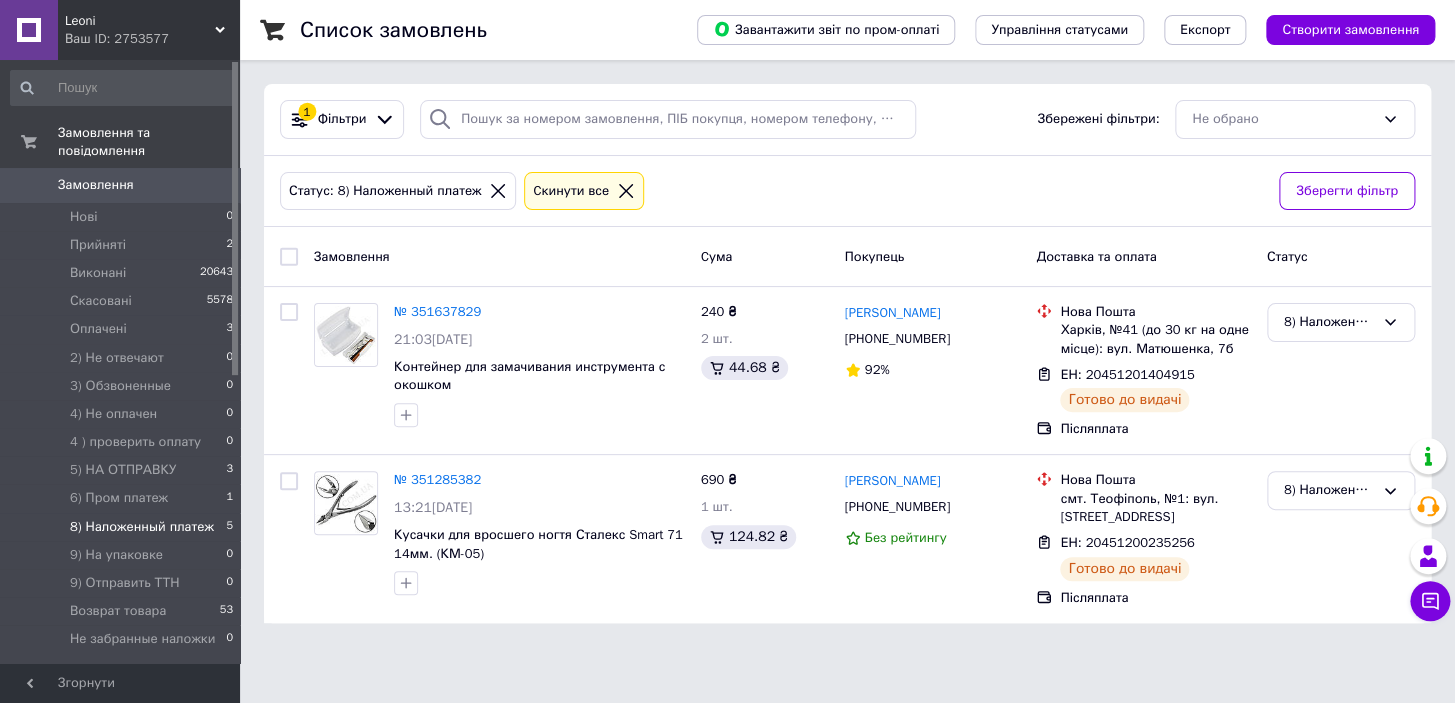 click on "Замовлення" at bounding box center (96, 185) 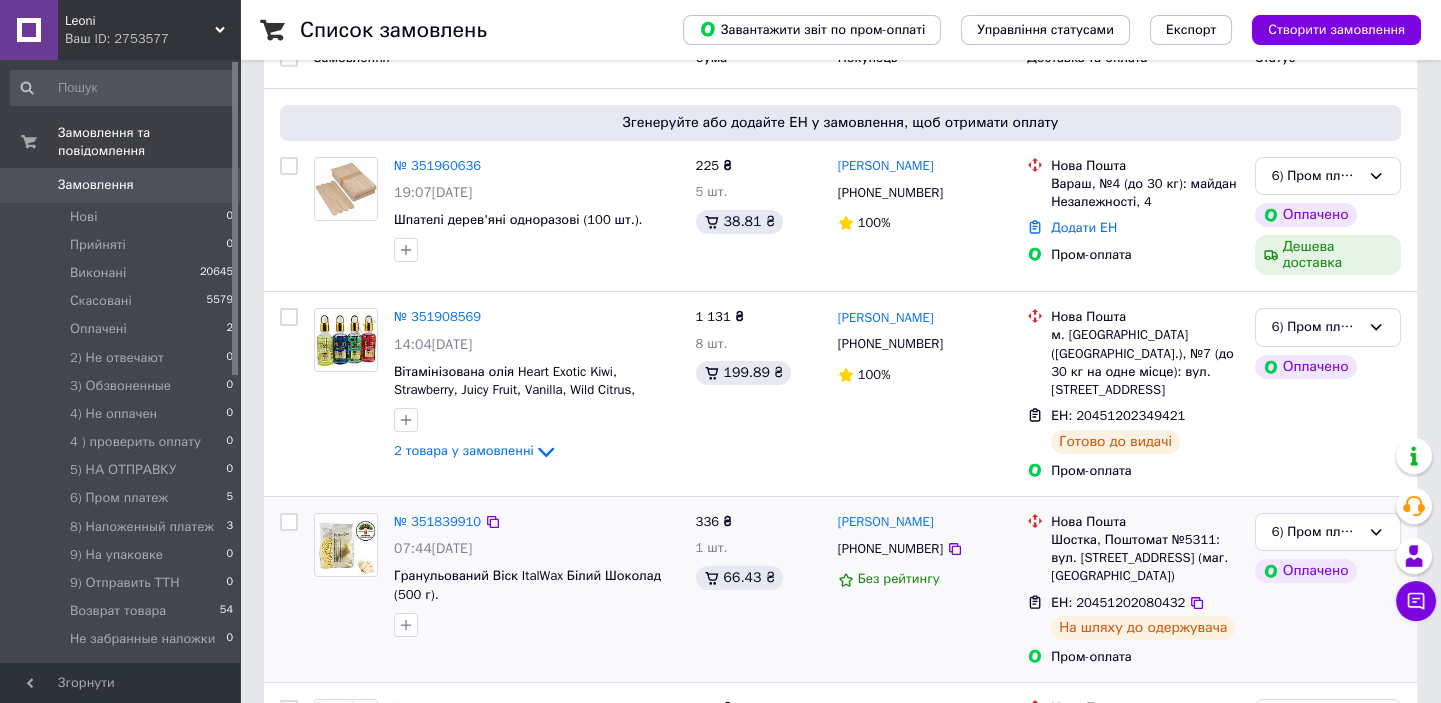 scroll, scrollTop: 272, scrollLeft: 0, axis: vertical 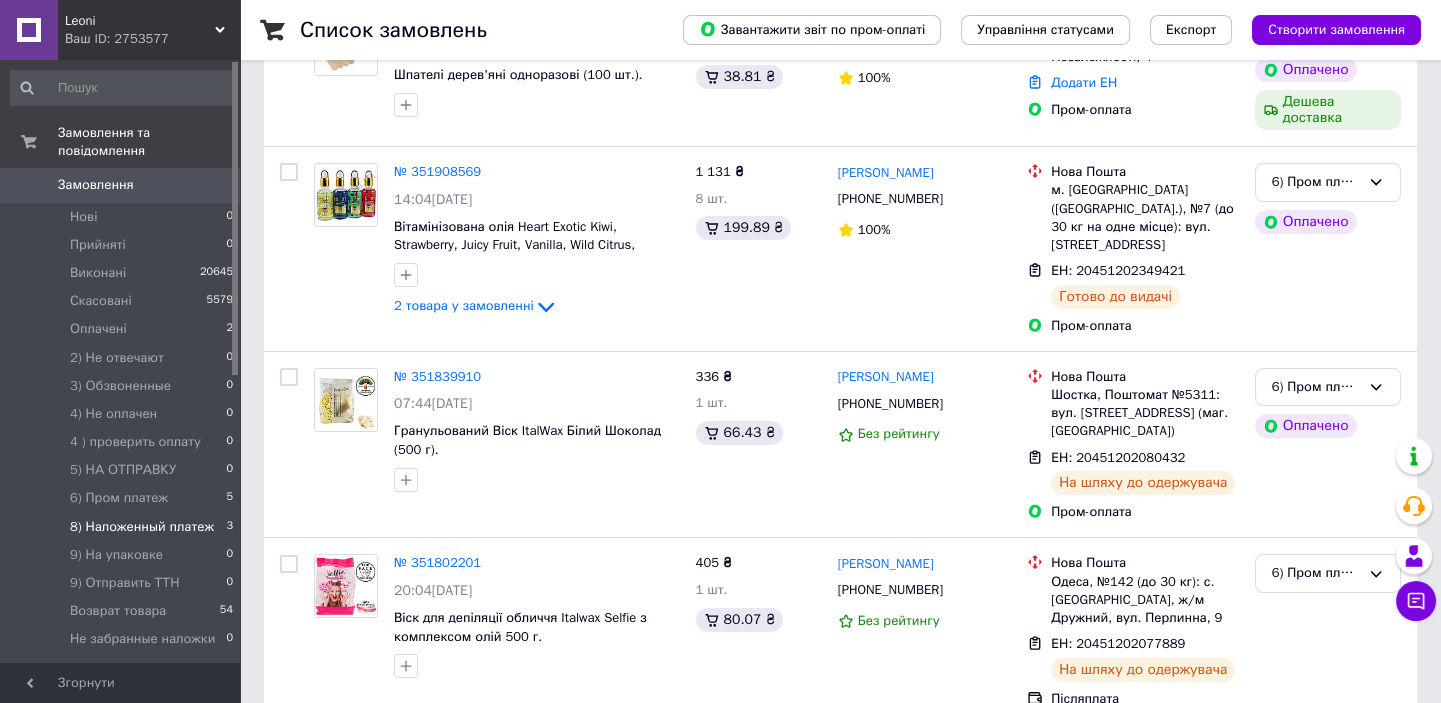 click on "8) Наложенный платеж" at bounding box center (142, 527) 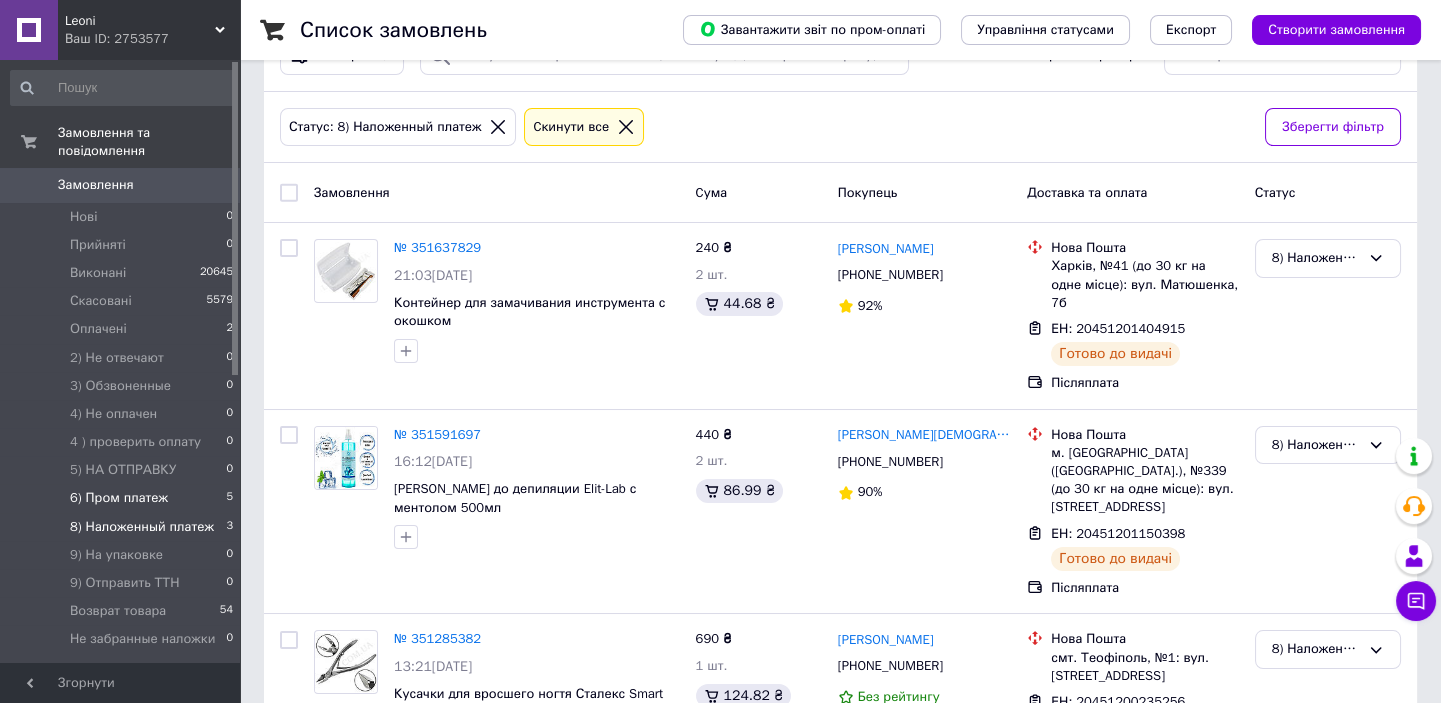 scroll, scrollTop: 0, scrollLeft: 0, axis: both 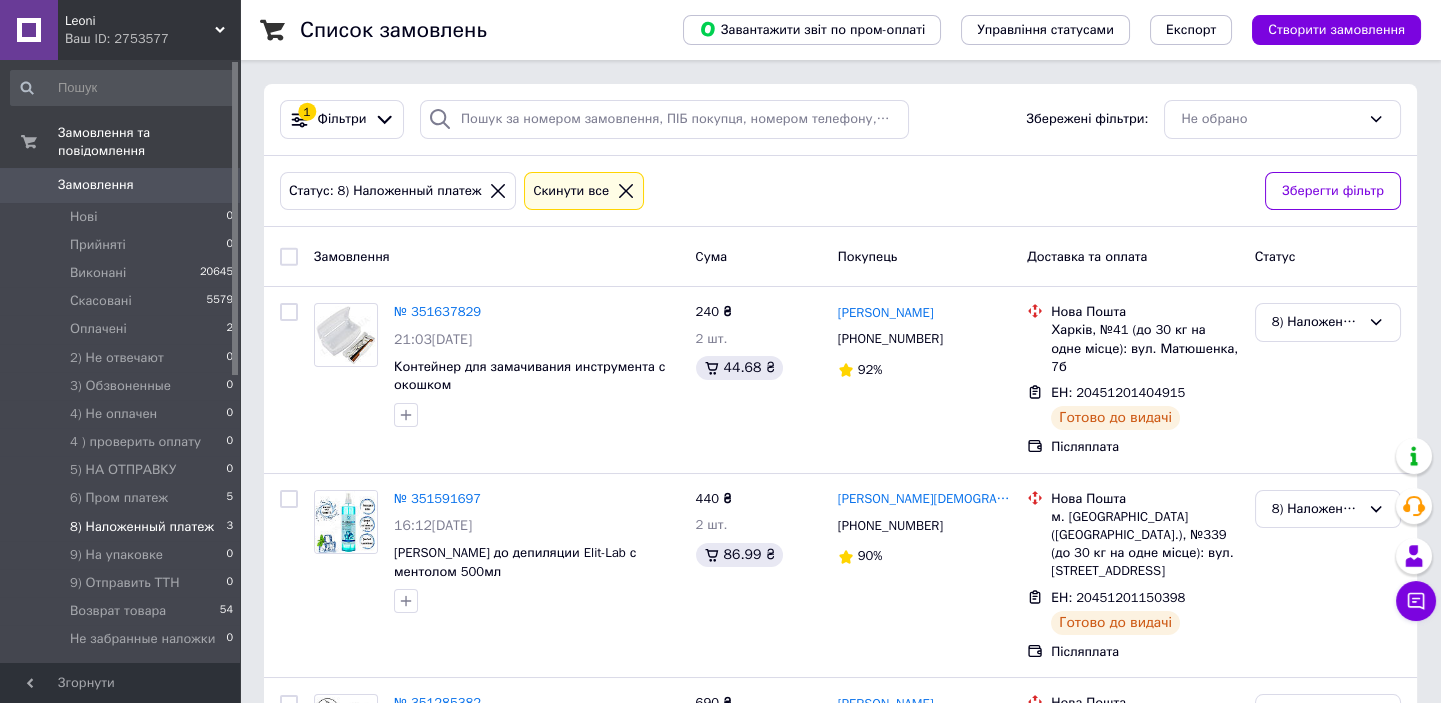 click on "Замовлення" at bounding box center (96, 185) 